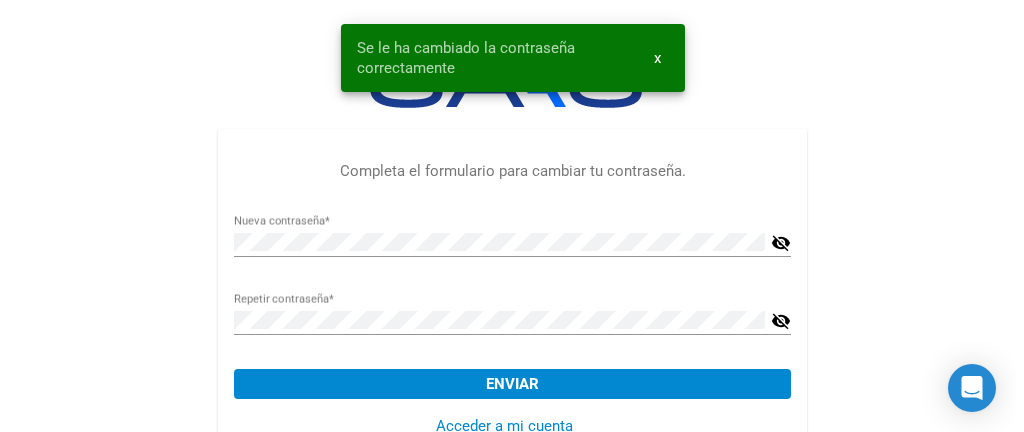 scroll, scrollTop: 0, scrollLeft: 0, axis: both 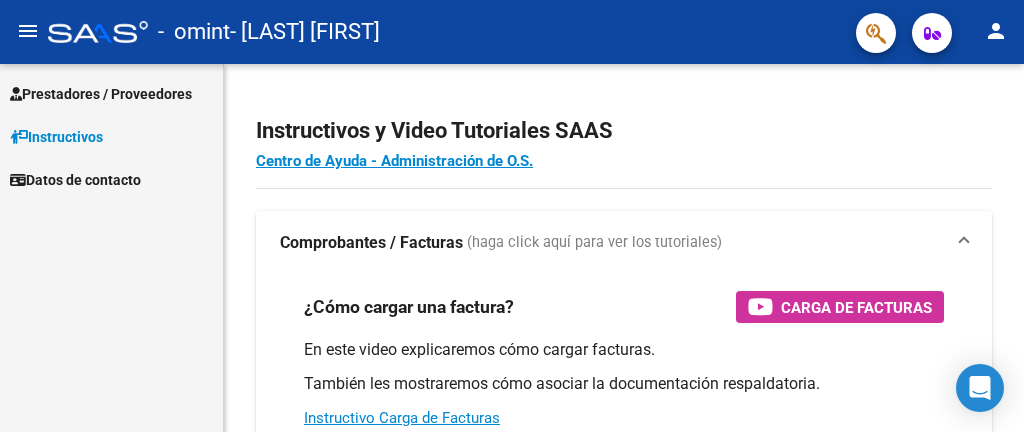 click on "Prestadores / Proveedores" at bounding box center [101, 94] 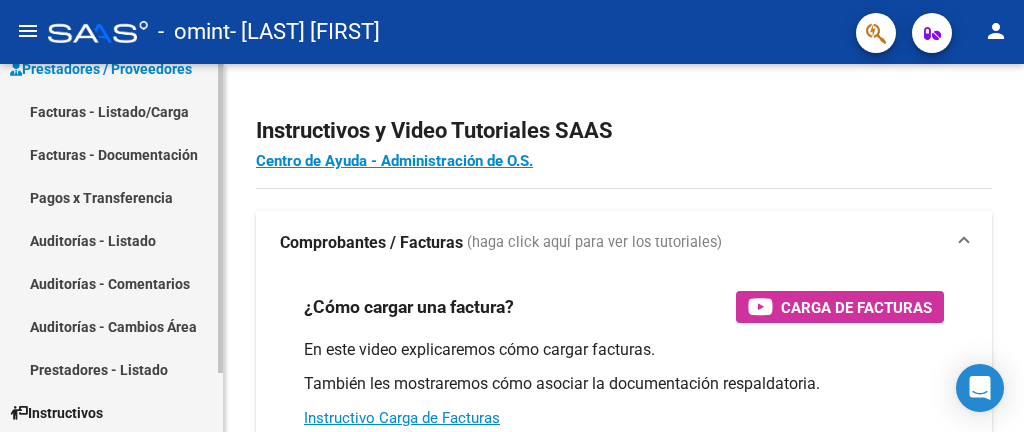 scroll, scrollTop: 0, scrollLeft: 0, axis: both 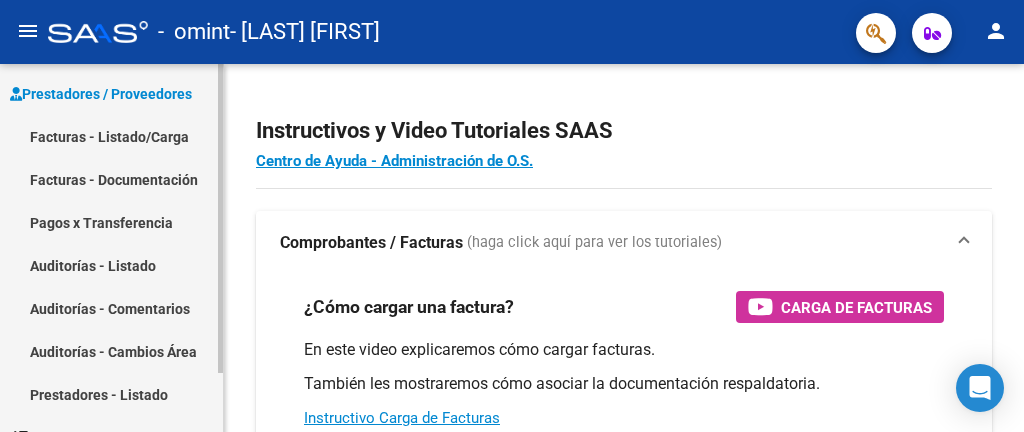 click on "Facturas - Listado/Carga" at bounding box center [111, 136] 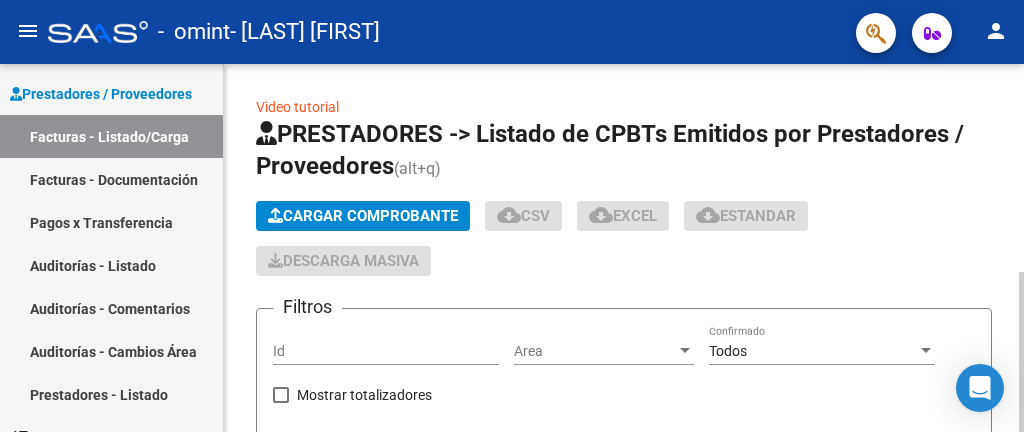 click on "Cargar Comprobante" 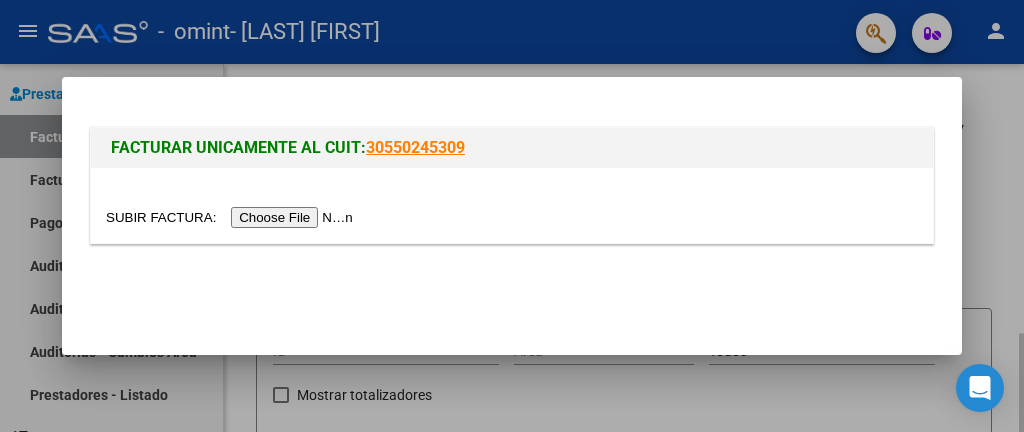 scroll, scrollTop: 70, scrollLeft: 0, axis: vertical 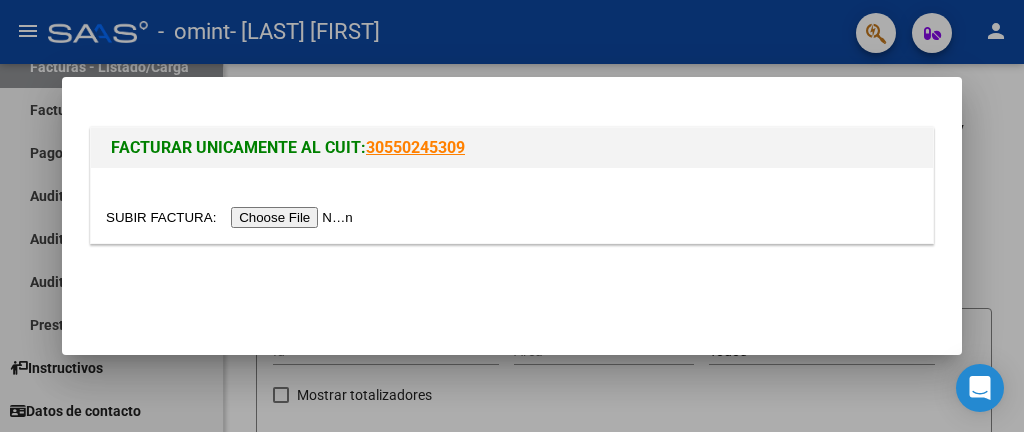 click at bounding box center [232, 217] 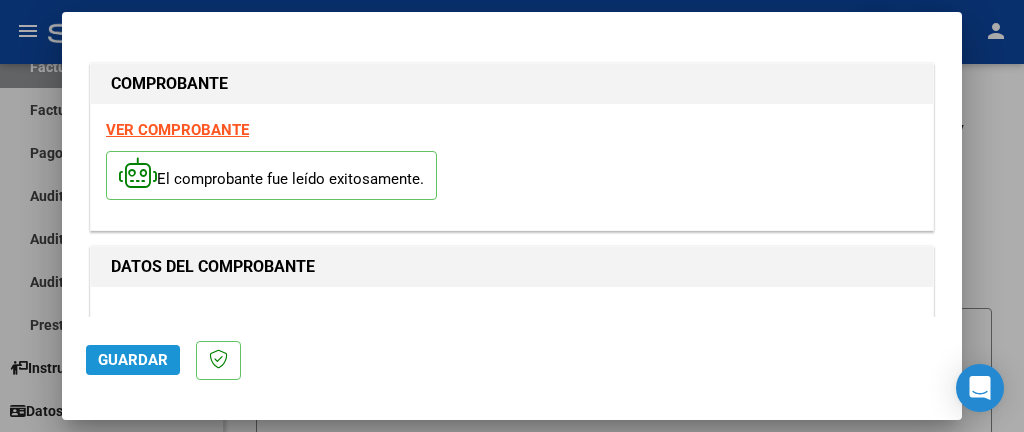click on "Guardar" 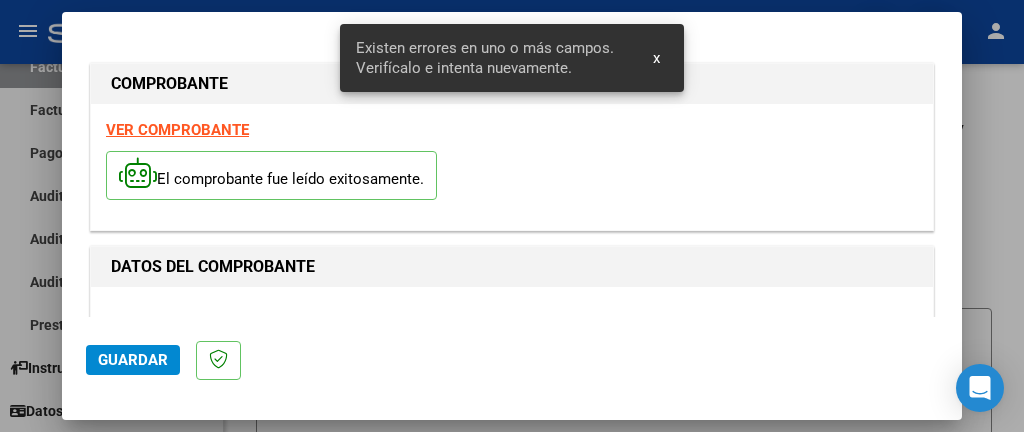 scroll, scrollTop: 518, scrollLeft: 0, axis: vertical 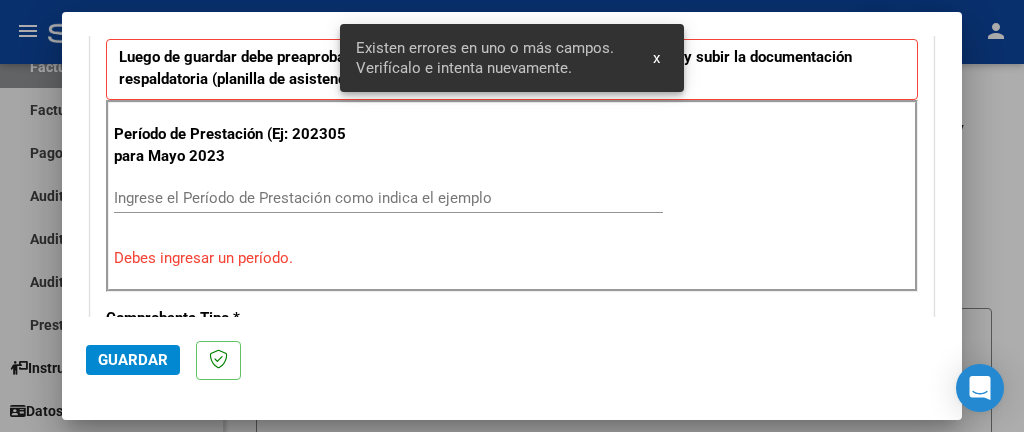 click on "Ingrese el Período de Prestación como indica el ejemplo" at bounding box center [388, 198] 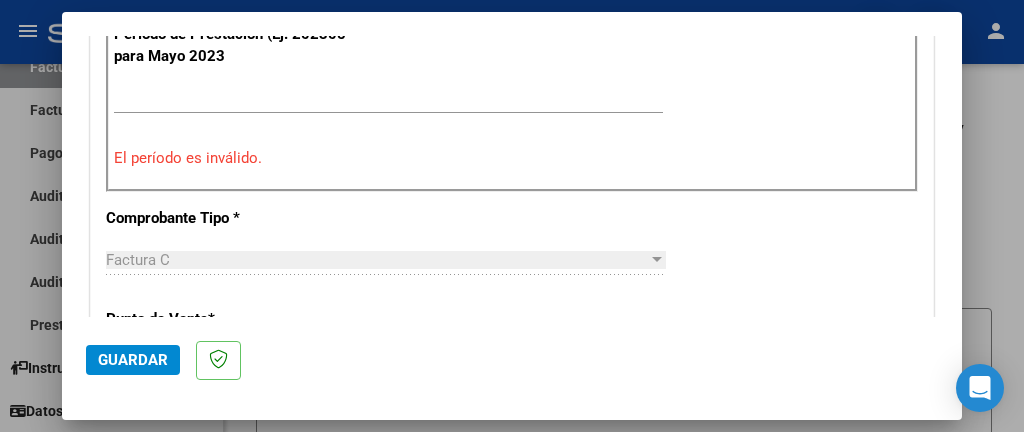 scroll, scrollTop: 518, scrollLeft: 0, axis: vertical 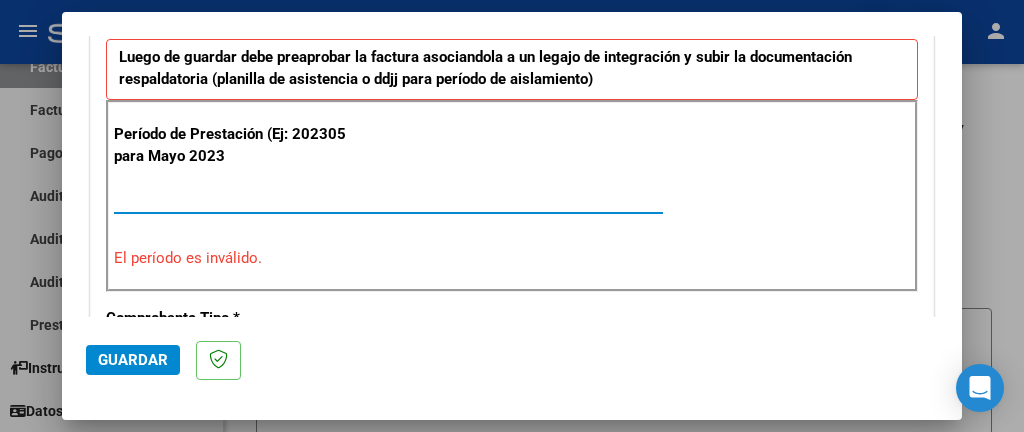 click on "[MM][DD][YYYY]" at bounding box center (388, 198) 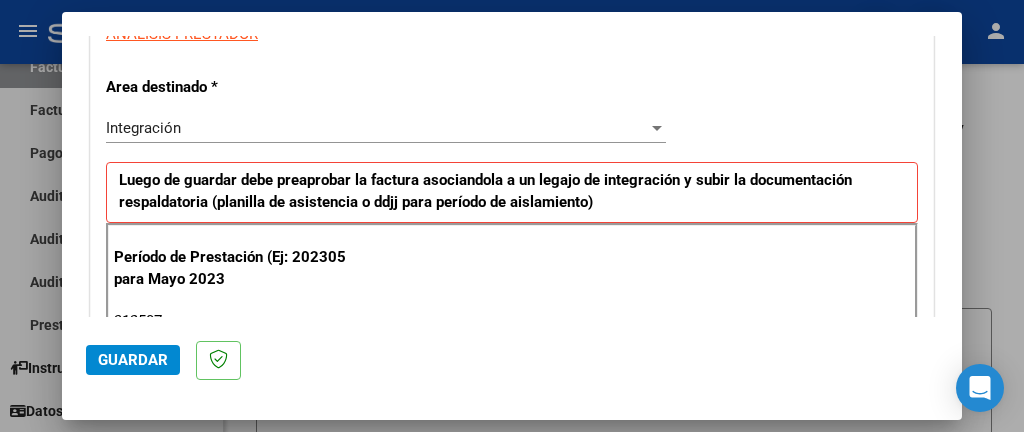 scroll, scrollTop: 418, scrollLeft: 0, axis: vertical 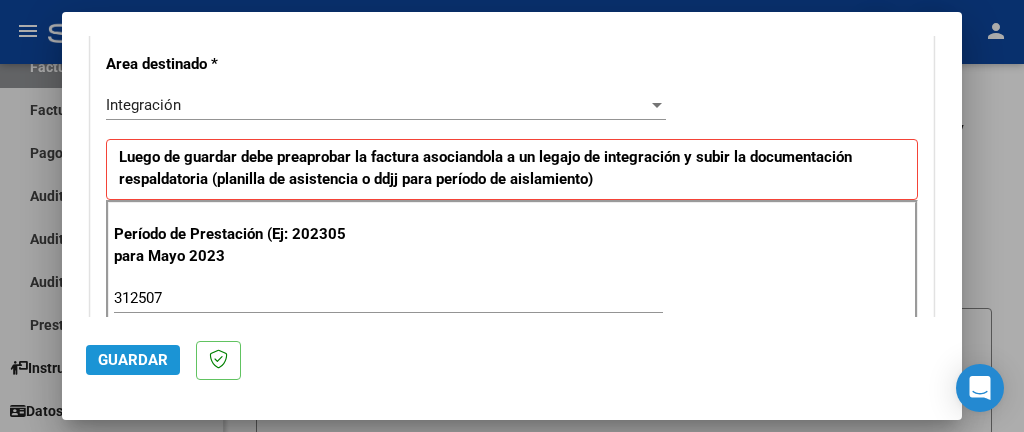 click on "Guardar" 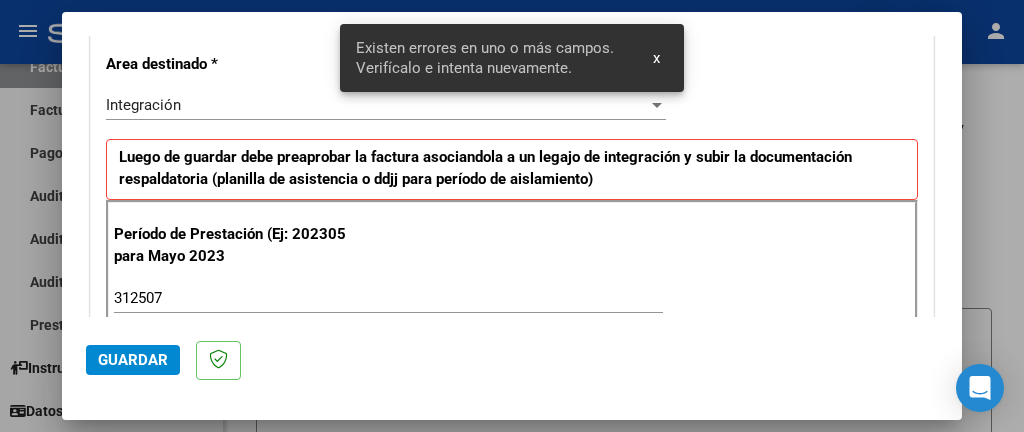 scroll, scrollTop: 518, scrollLeft: 0, axis: vertical 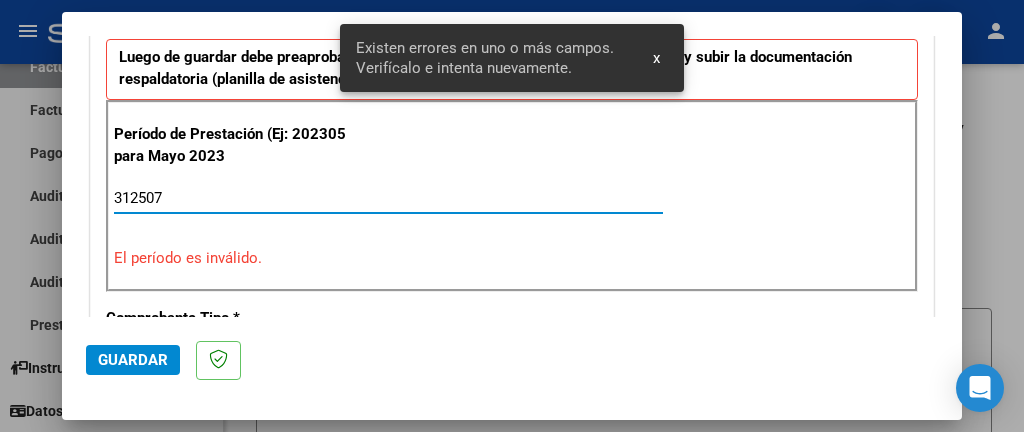 click on "312507" at bounding box center (388, 198) 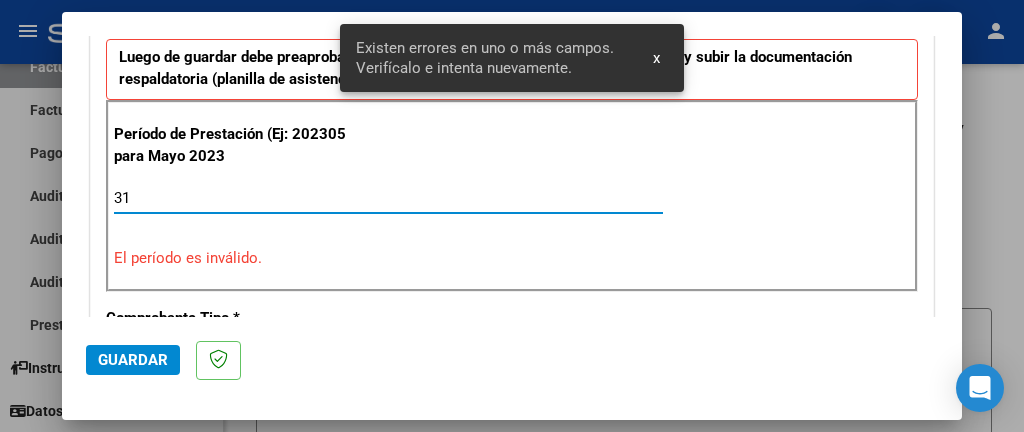 type on "3" 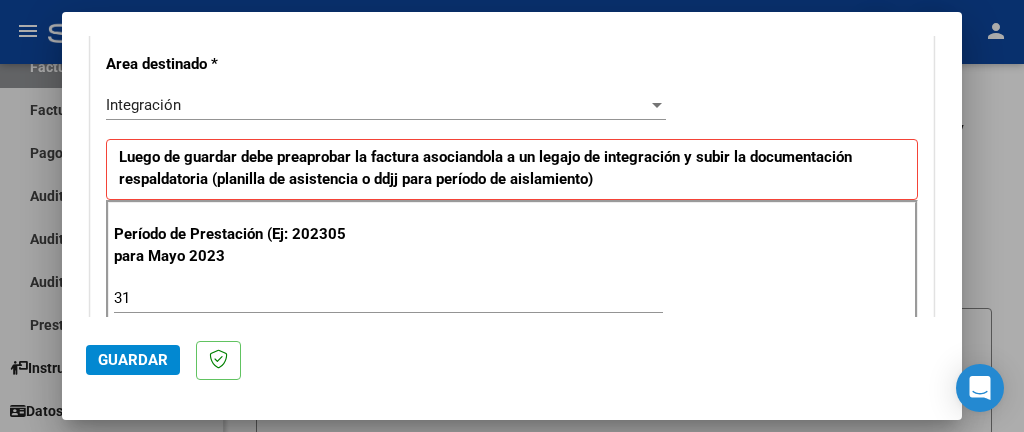 scroll, scrollTop: 318, scrollLeft: 0, axis: vertical 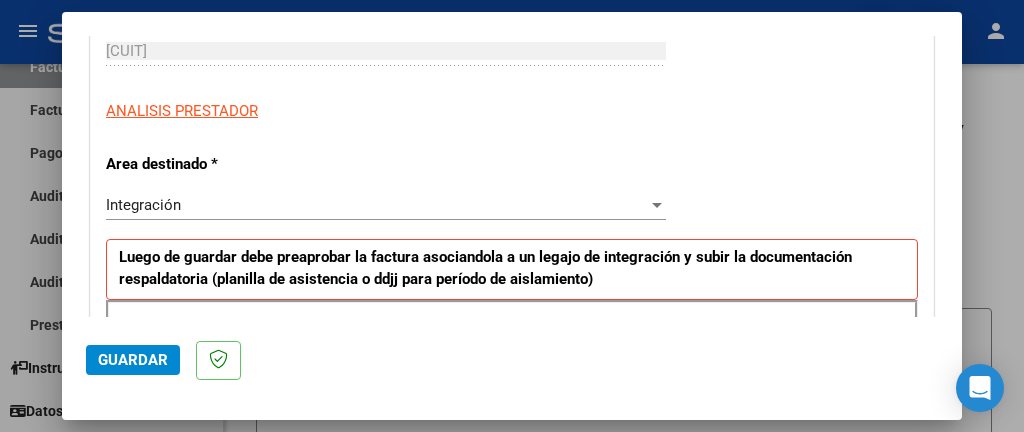 click on "Integración" at bounding box center [377, 205] 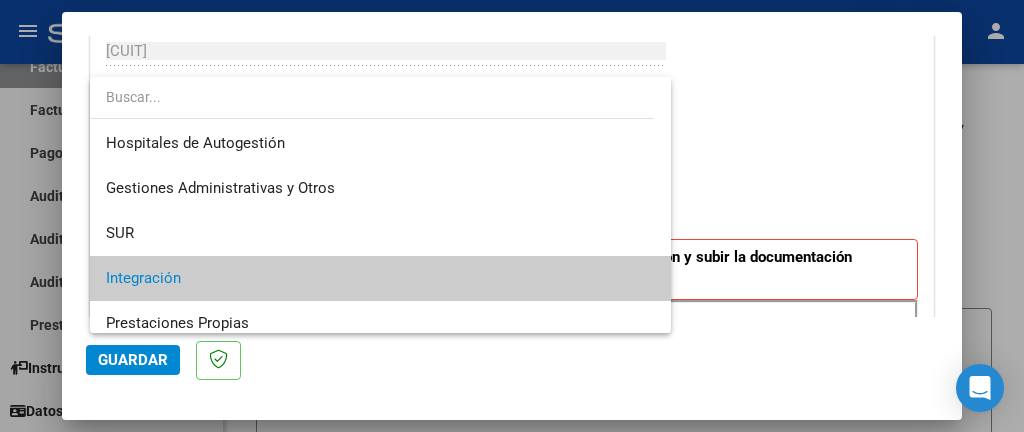 scroll, scrollTop: 0, scrollLeft: 0, axis: both 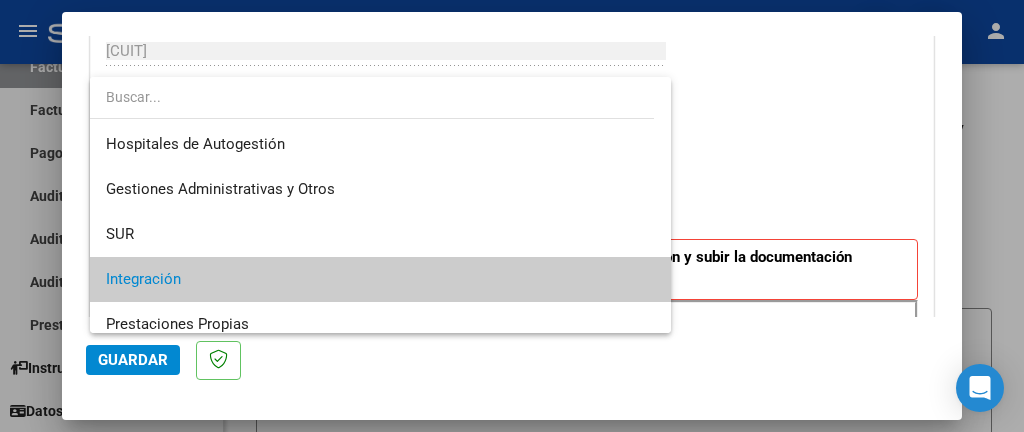 click on "Integración" at bounding box center (380, 279) 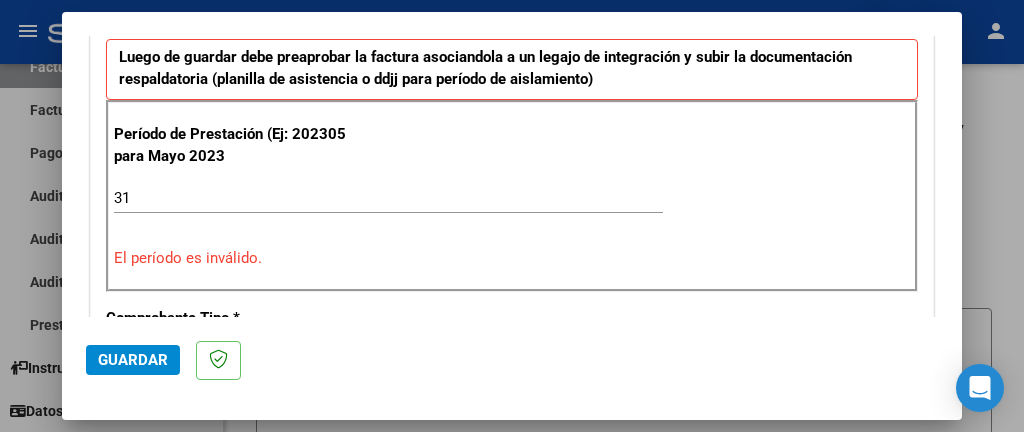 scroll, scrollTop: 618, scrollLeft: 0, axis: vertical 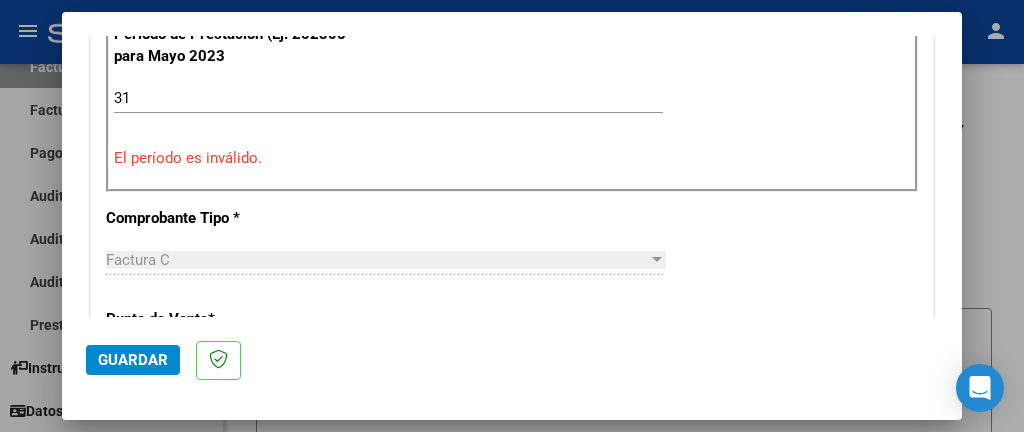 click on "Guardar" 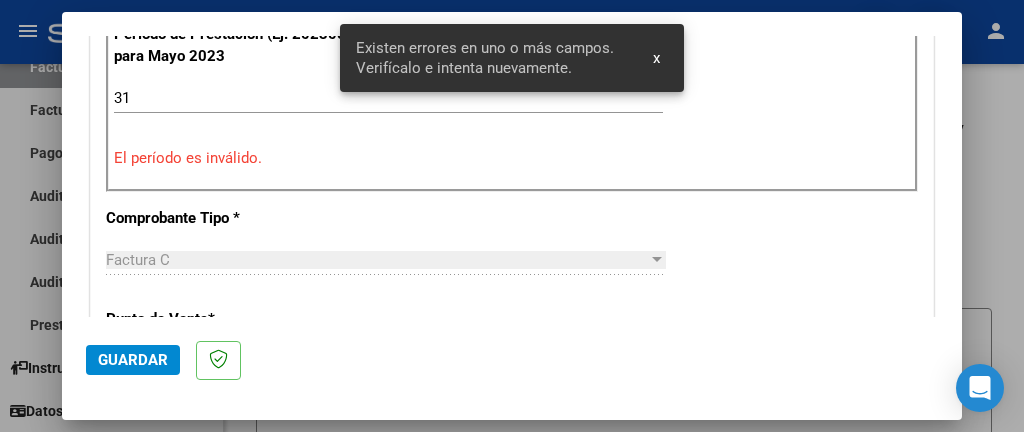 scroll, scrollTop: 518, scrollLeft: 0, axis: vertical 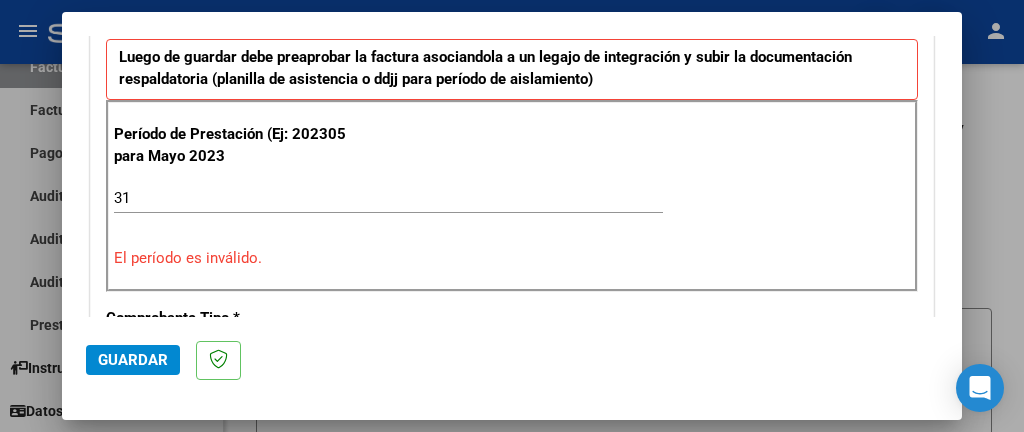 click on "[MM][DD][YYYY]" at bounding box center [388, 198] 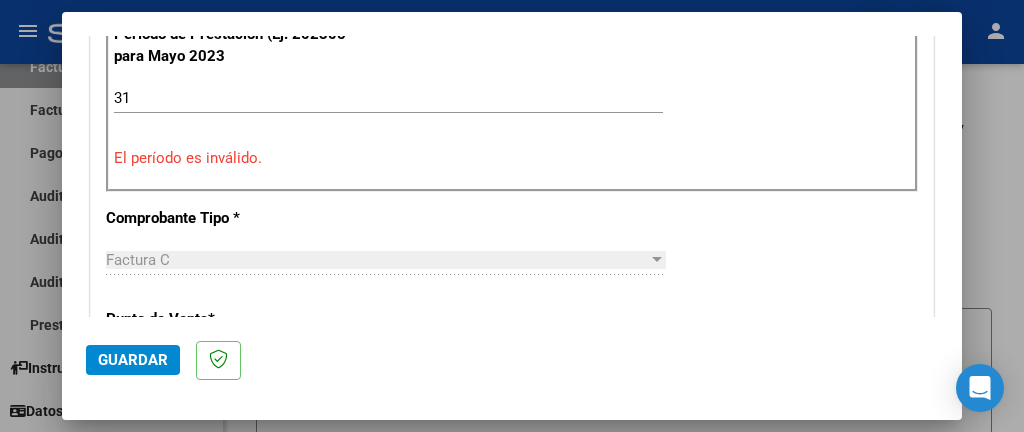 scroll, scrollTop: 518, scrollLeft: 0, axis: vertical 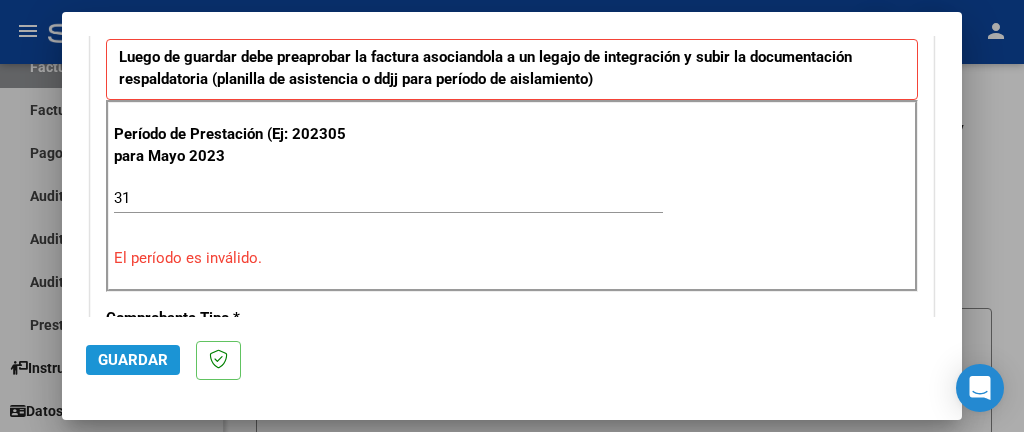 click on "Guardar" 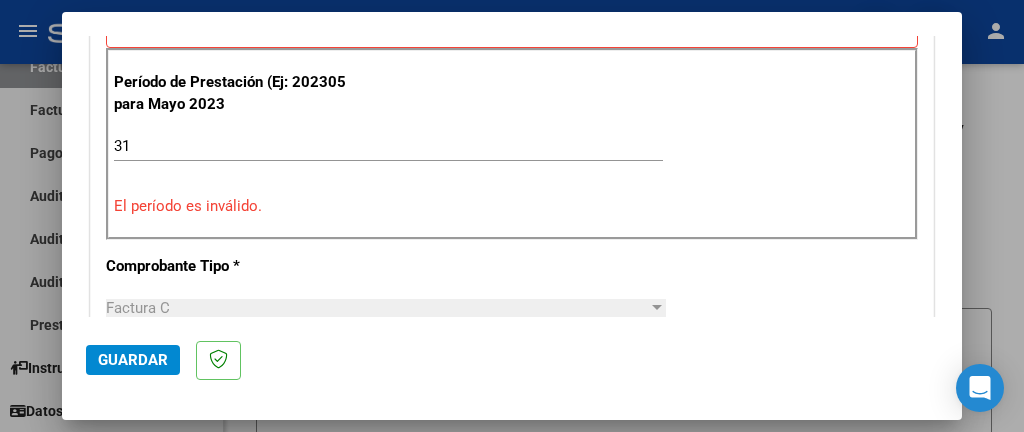 scroll, scrollTop: 530, scrollLeft: 0, axis: vertical 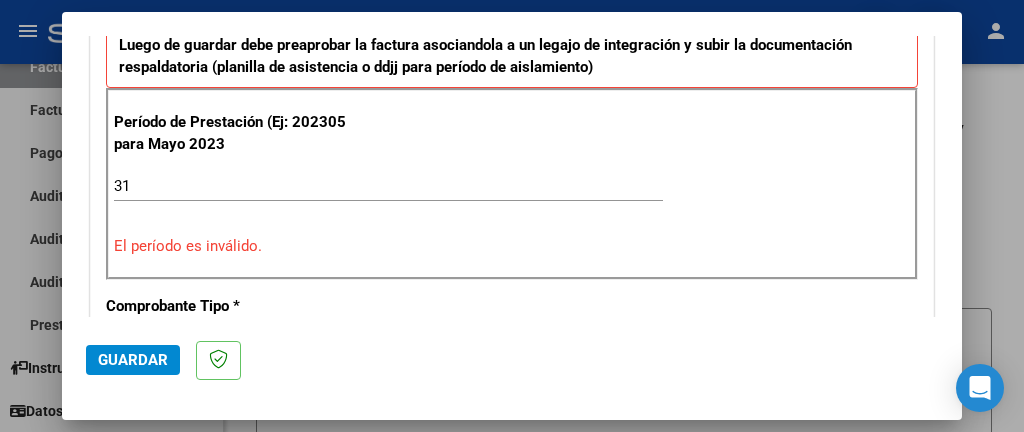 click on "[MM][DD][YYYY]" at bounding box center [388, 186] 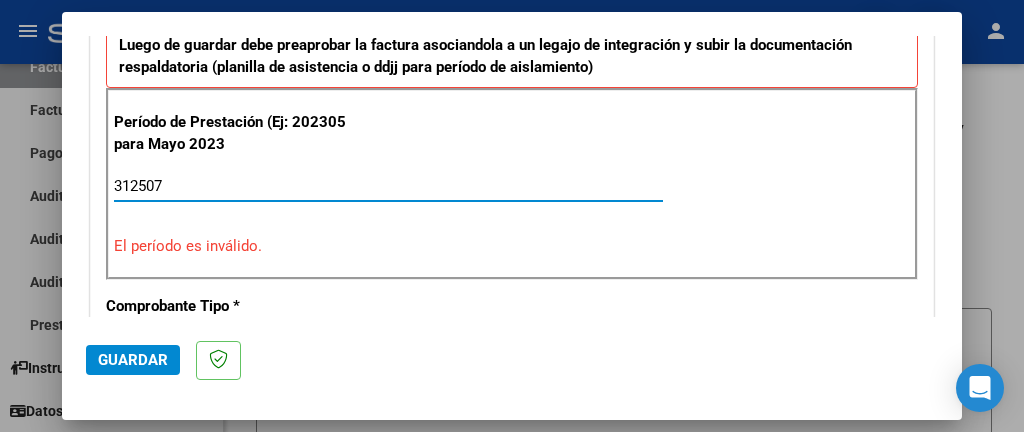 click on "Guardar" 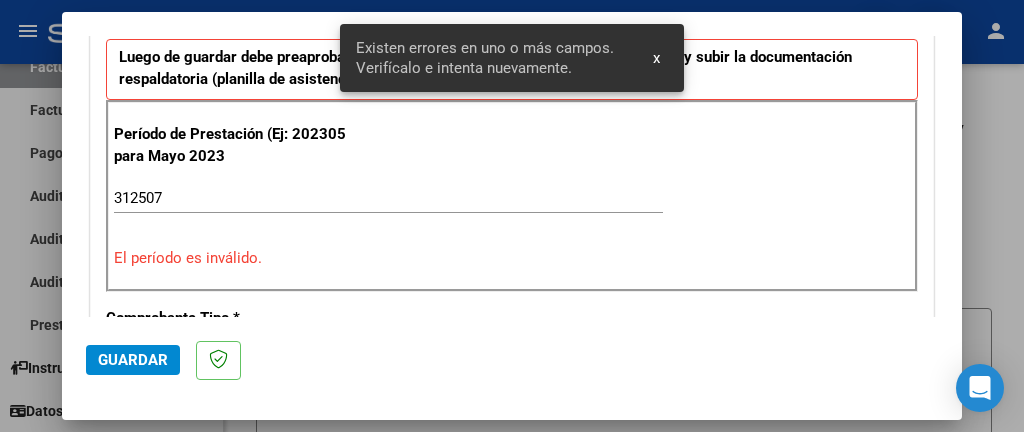 scroll, scrollTop: 418, scrollLeft: 0, axis: vertical 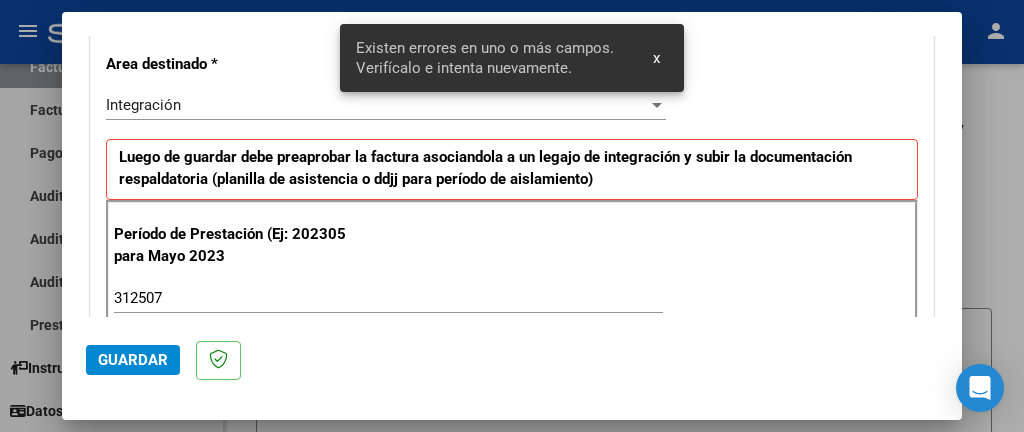 click on "Luego de guardar debe preaprobar la factura asociandola a un legajo de integración y subir la documentación respaldatoria (planilla de asistencia o ddjj para período de aislamiento)" at bounding box center (485, 168) 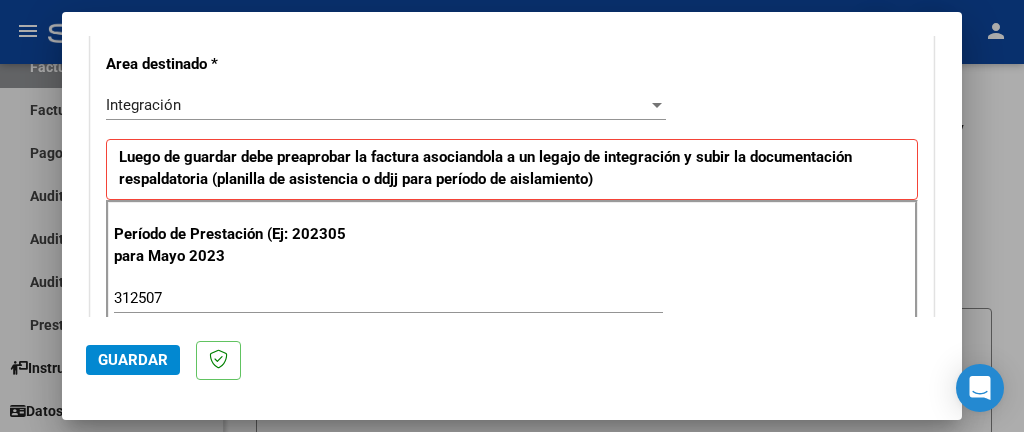 click on "Luego de guardar debe preaprobar la factura asociandola a un legajo de integración y subir la documentación respaldatoria (planilla de asistencia o ddjj para período de aislamiento)" at bounding box center [485, 168] 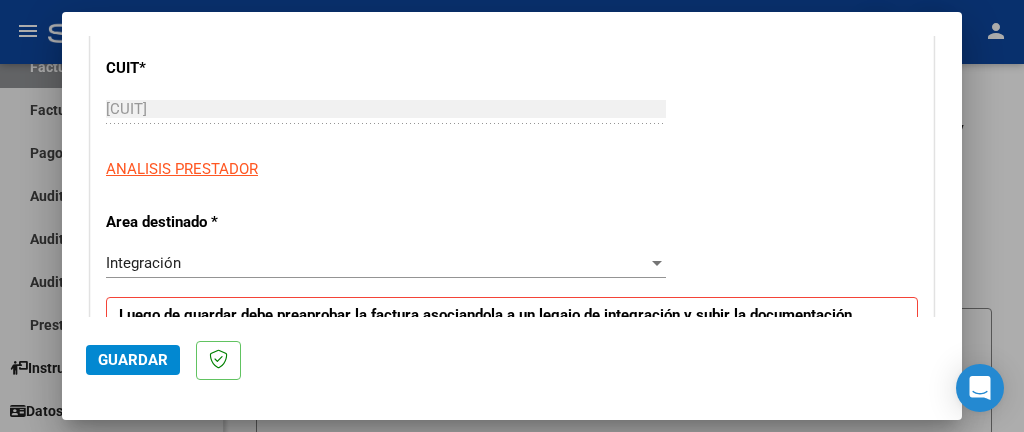 scroll, scrollTop: 318, scrollLeft: 0, axis: vertical 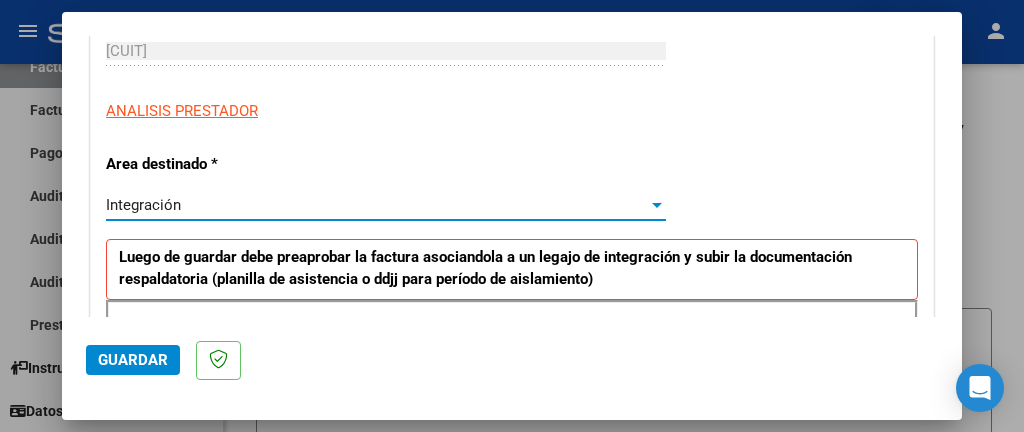 click at bounding box center (657, 205) 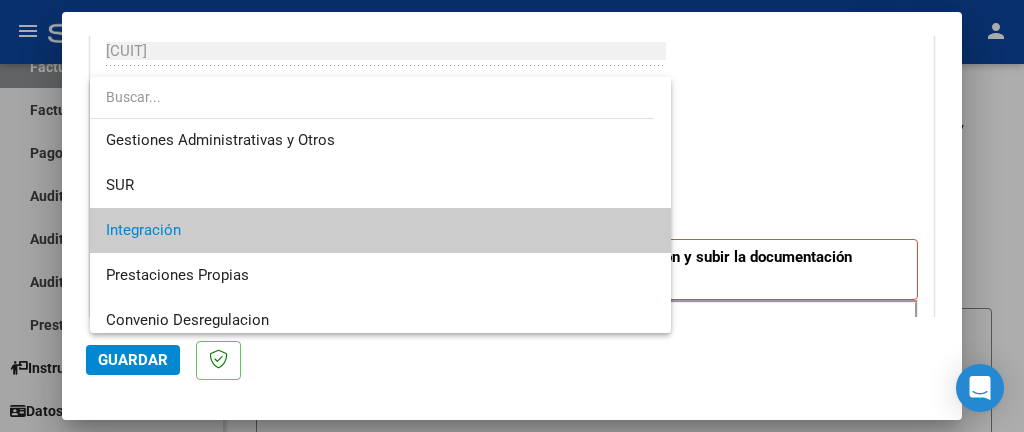 scroll, scrollTop: 0, scrollLeft: 0, axis: both 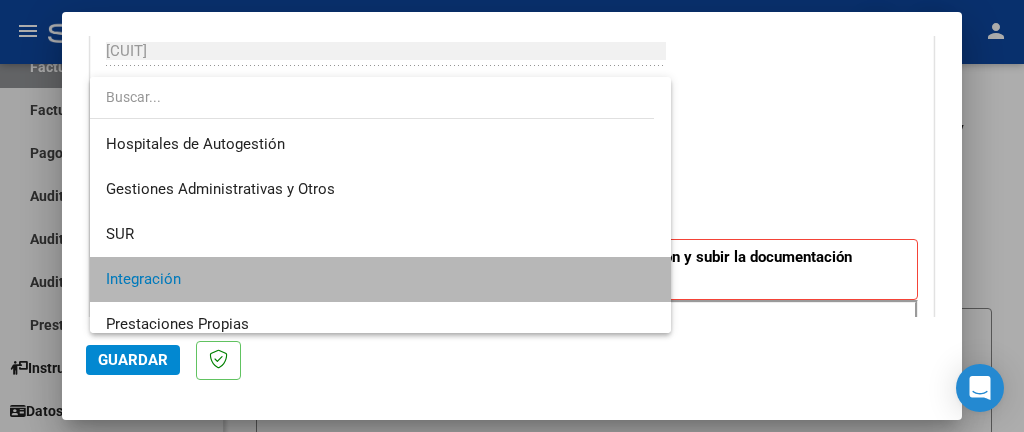 click on "Integración" at bounding box center [380, 279] 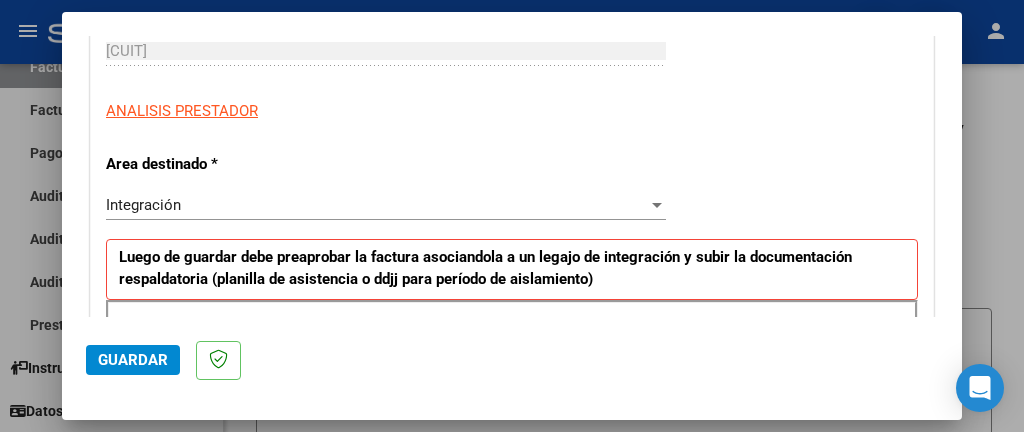 click on "Luego de guardar debe preaprobar la factura asociandola a un legajo de integración y subir la documentación respaldatoria (planilla de asistencia o ddjj para período de aislamiento)" at bounding box center (485, 268) 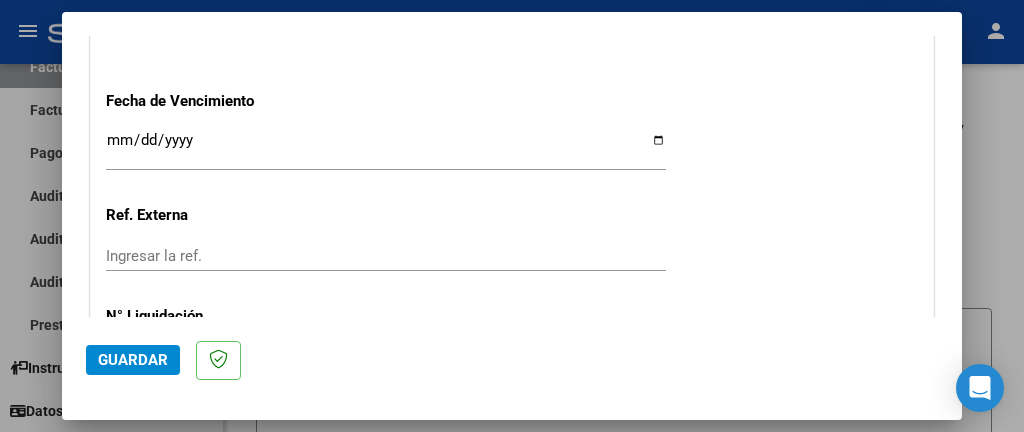 scroll, scrollTop: 1530, scrollLeft: 0, axis: vertical 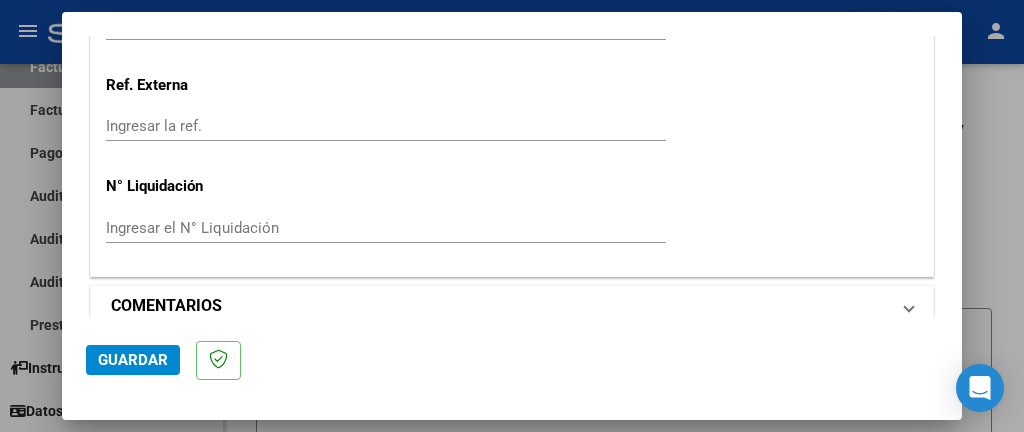 click on "COMENTARIOS" at bounding box center (500, 306) 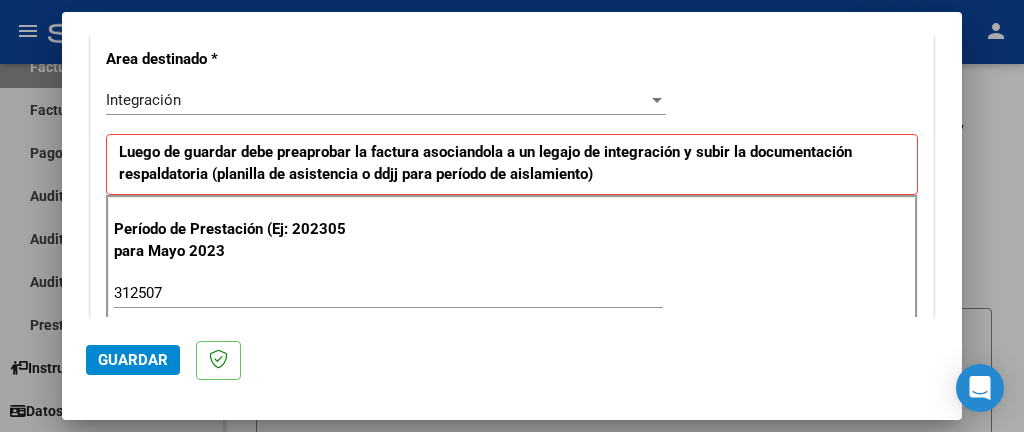 scroll, scrollTop: 323, scrollLeft: 0, axis: vertical 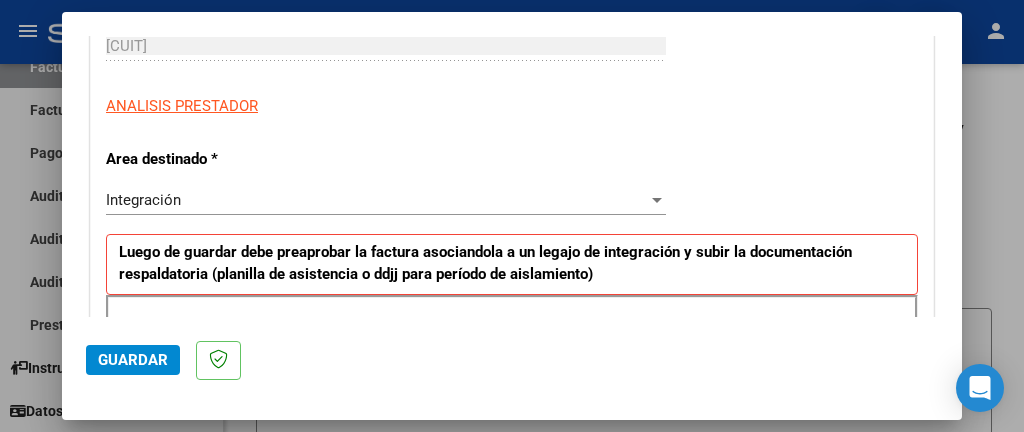 click on "Luego de guardar debe preaprobar la factura asociandola a un legajo de integración y subir la documentación respaldatoria (planilla de asistencia o ddjj para período de aislamiento)" at bounding box center (485, 263) 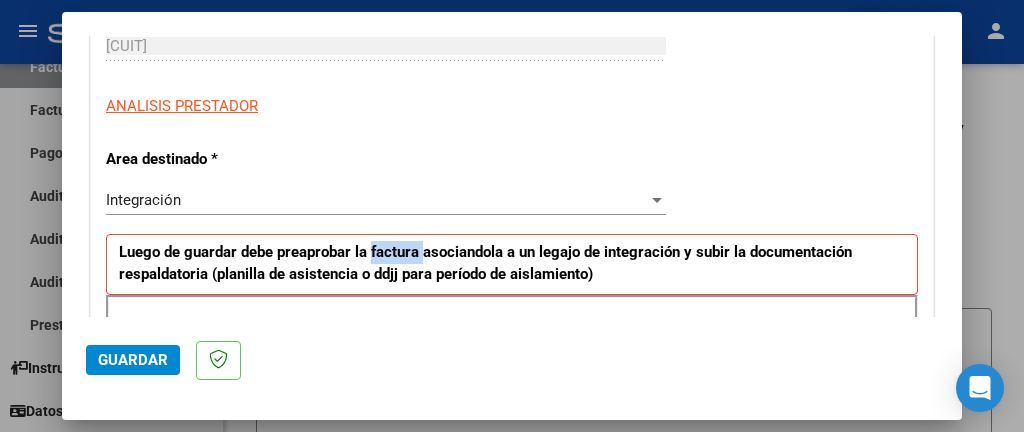 click on "Luego de guardar debe preaprobar la factura asociandola a un legajo de integración y subir la documentación respaldatoria (planilla de asistencia o ddjj para período de aislamiento)" at bounding box center [485, 263] 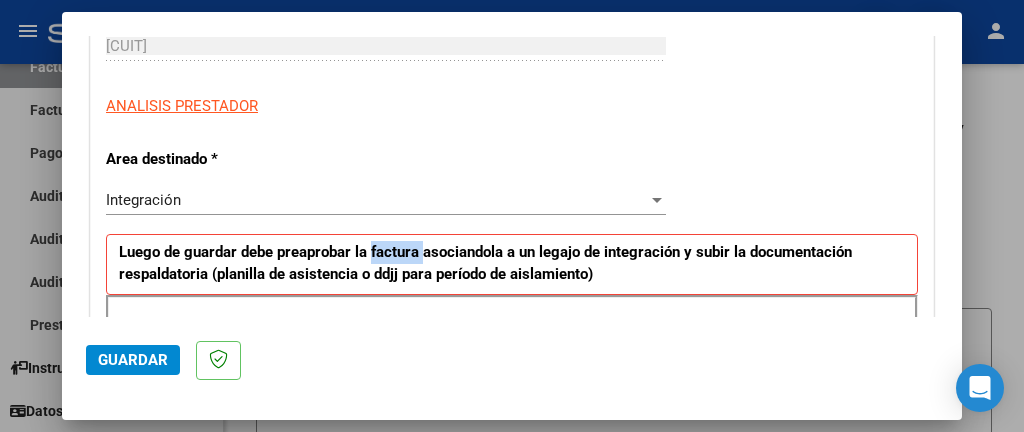 click on "Guardar" 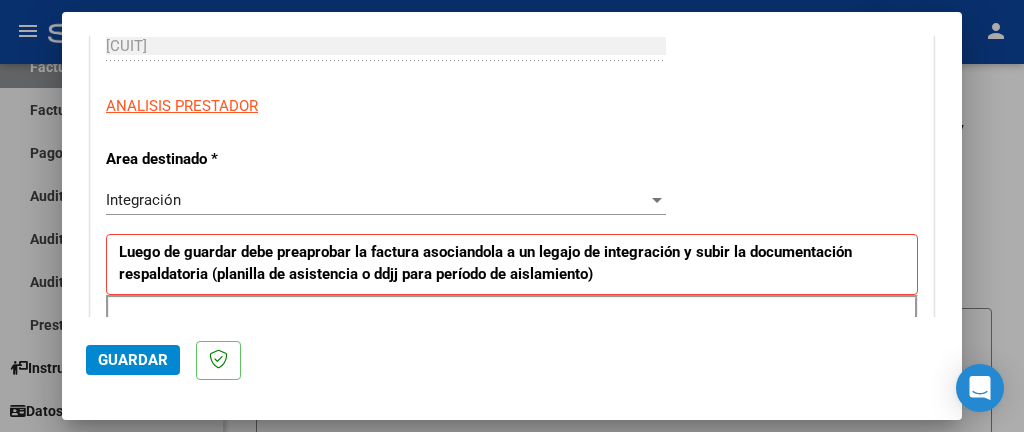 scroll, scrollTop: 123, scrollLeft: 0, axis: vertical 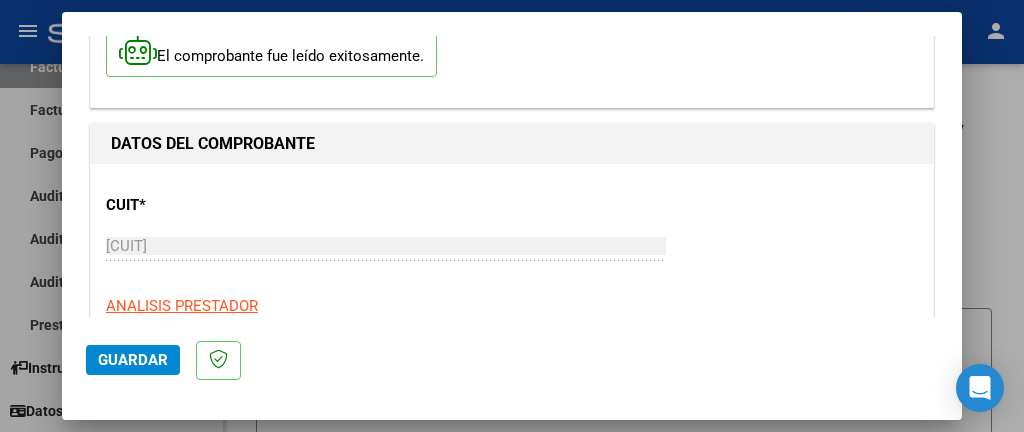 click on "COMPROBANTE VER COMPROBANTE          El comprobante fue leído exitosamente." at bounding box center (512, 24) 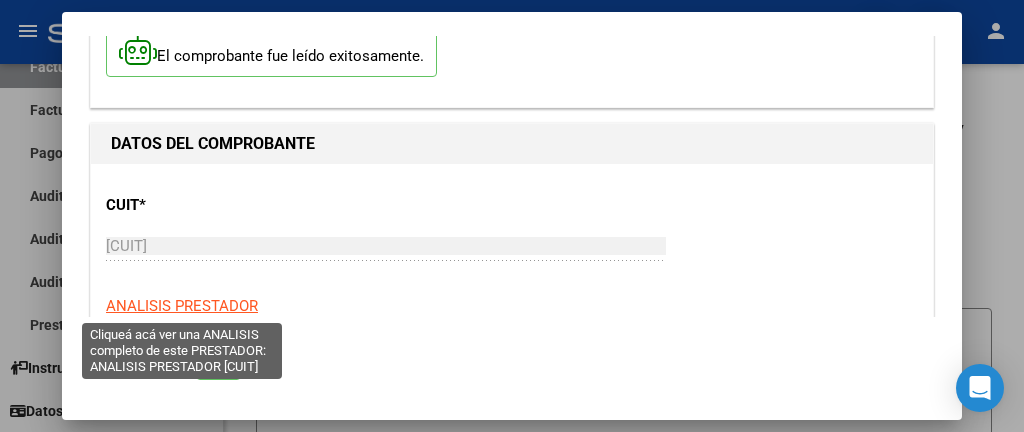 click on "ANALISIS PRESTADOR" at bounding box center [182, 306] 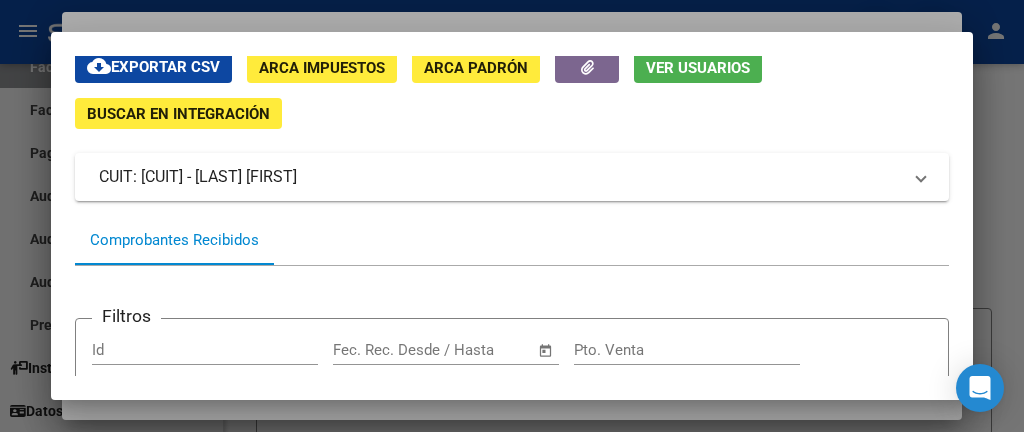 scroll, scrollTop: 0, scrollLeft: 0, axis: both 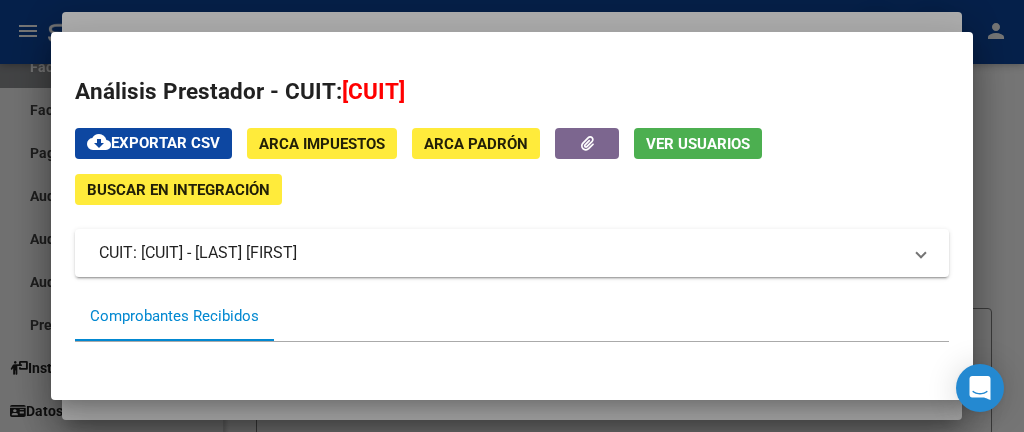 click on "Análisis Prestador - CUIT:  [CUIT] cloud_download  Exportar CSV  ARCA Impuestos ARCA Padrón Ver Usuarios Buscar en Integración  CUIT: [CUIT] - [LAST] [FIRST]  Es Prestador Discapacidad:  Si Activo:  Si Comprobantes Recibidos Filtros Id Start date – End date Fec. Rec. Desde / Hasta Pto. Venta Nro. Comprobante Hospital   Mostrar totalizadores  search  Buscar Registros  delete  Borrar Filtros  ID CAE Facturado x Orden De Area CPBT Monto Fecha Cpbt Fecha Recibido Hospital Vencimiento Auditoría Doc Respaldatoria Doc Trazabilidad Expediente SUR Asociado Auditoria Retencion IIBB Retención Ganancias OP Fecha Transferido Monto Transferido Comprobante Creado Usuario Email Integracion Tipo Archivo Integracion Periodo Presentacion Integracion Importe Sol. Integracion Importe Liq. Legajo CUIL Nombre Afiliado Periodo Prestacion Comentario Prestador / Gerenciador Comentario Obra Social Fecha Confimado Codigo SSS
[NUMBER]  Integración  Factura C: 4 - 383  $ 357.561,60 [DD]/[MM]/[YYYY] [DD]/[MM]/[YYYY]     -  DS" at bounding box center [512, 215] 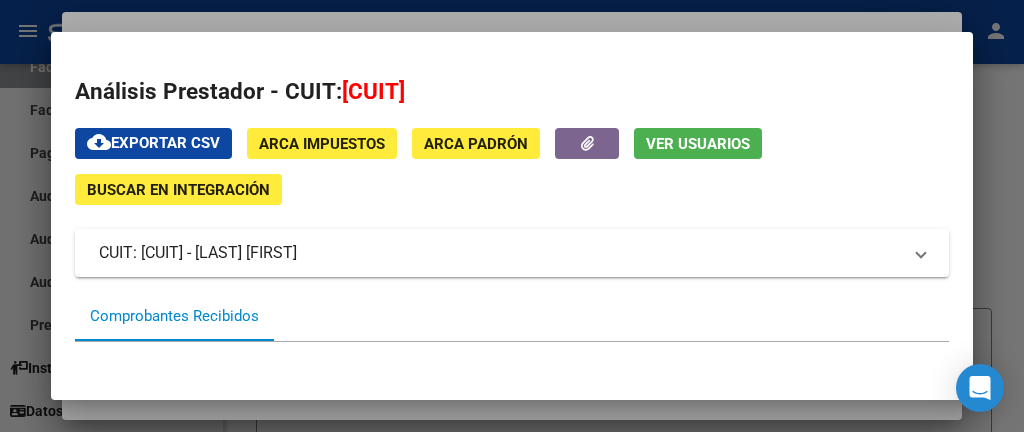 click at bounding box center (512, 216) 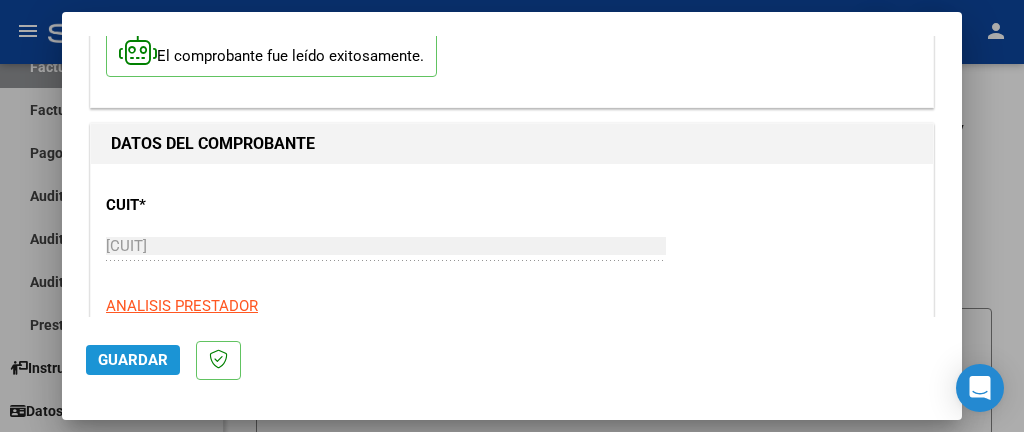 click on "Guardar" 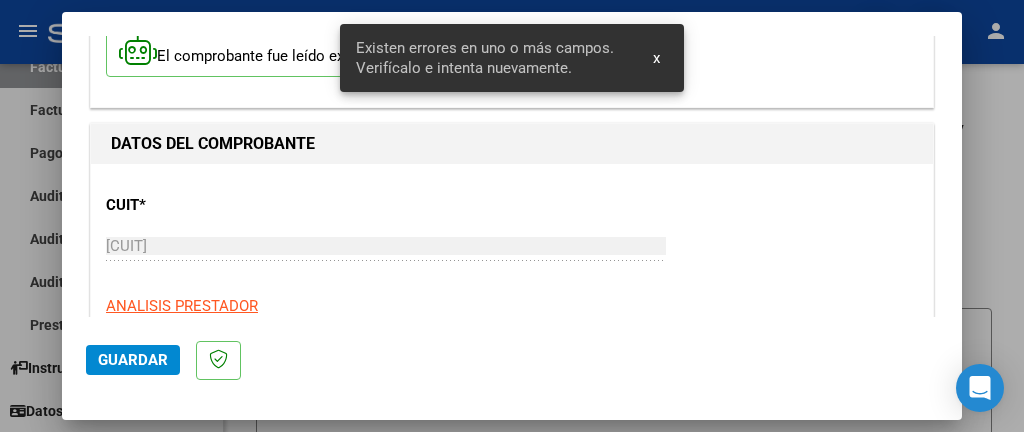 scroll, scrollTop: 518, scrollLeft: 0, axis: vertical 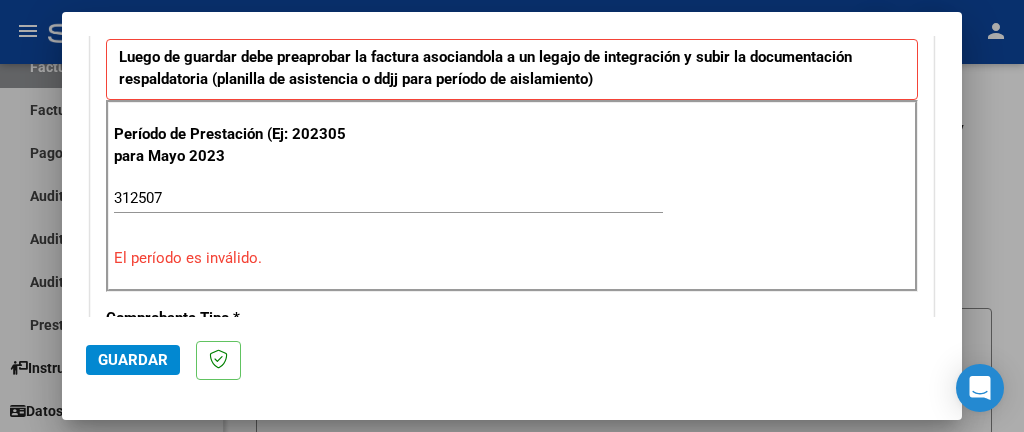 click on "312507" at bounding box center [388, 198] 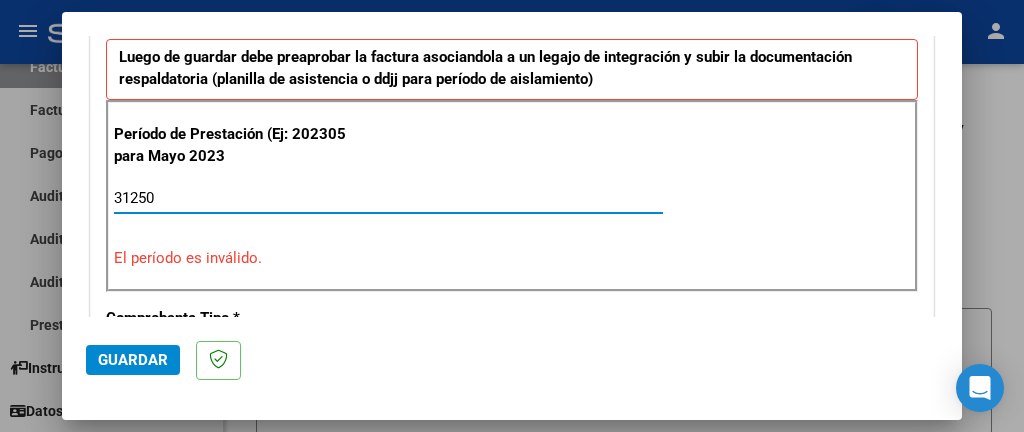 type on "312507" 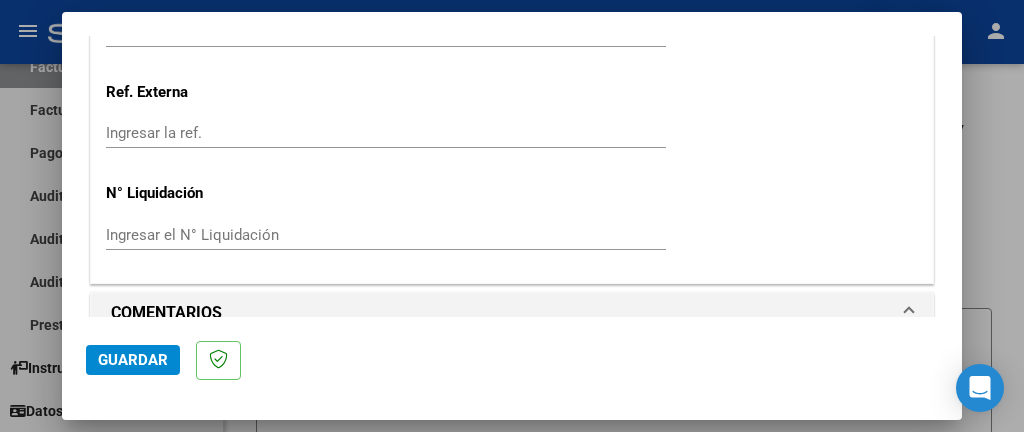 scroll, scrollTop: 1423, scrollLeft: 0, axis: vertical 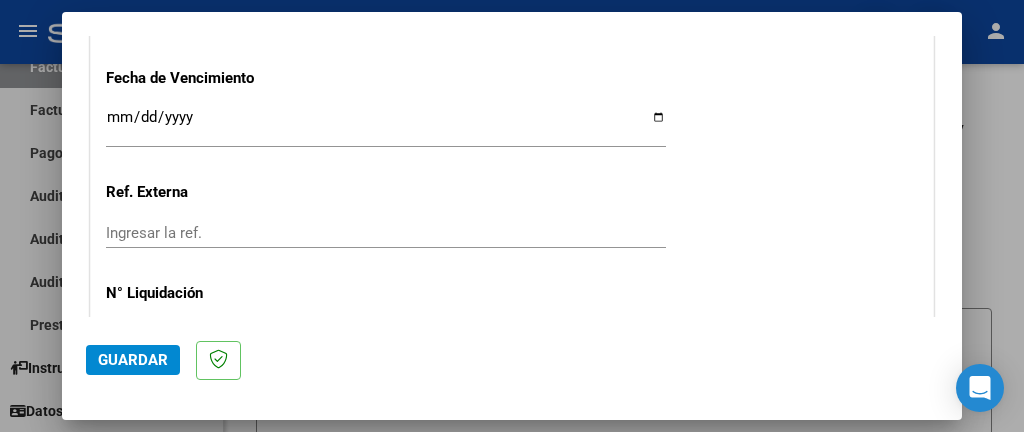 click on "Ingresar la fecha" at bounding box center [386, 125] 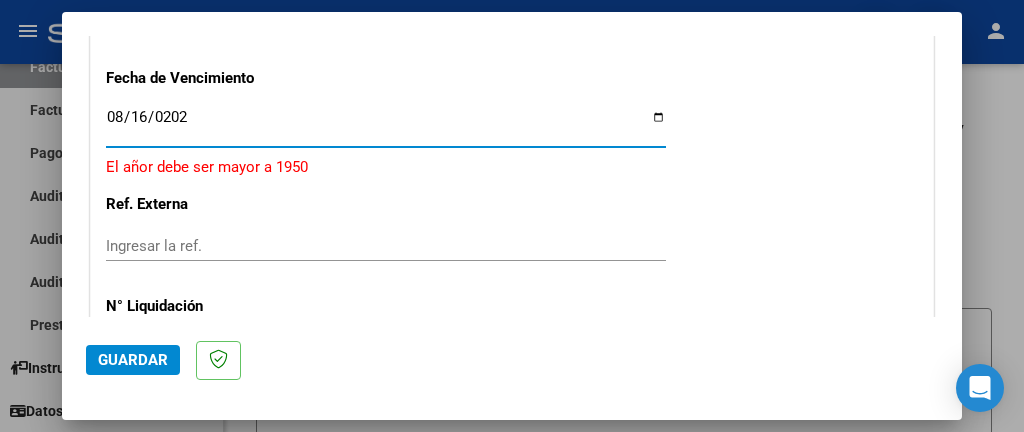 type on "2025-08-16" 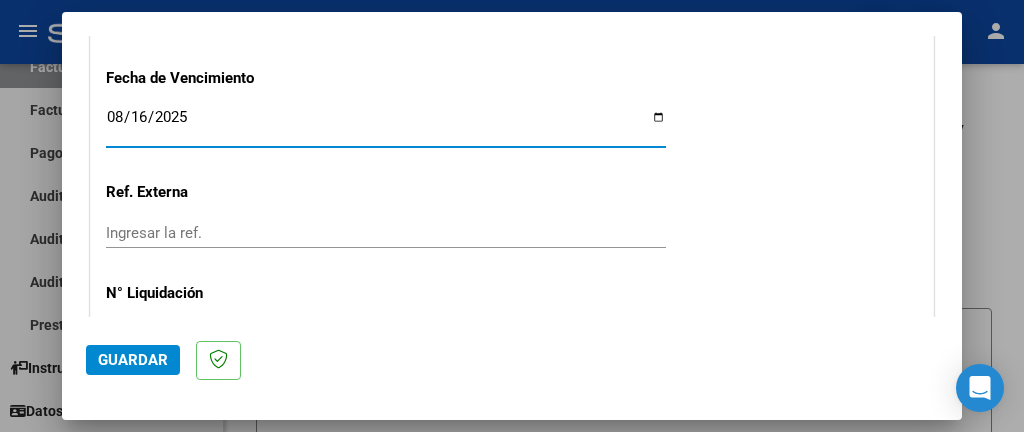 click on "Guardar" 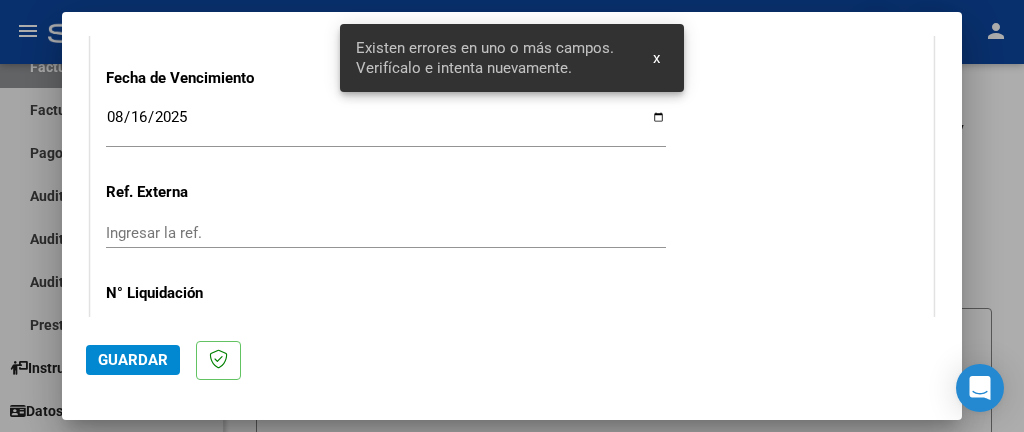 scroll, scrollTop: 518, scrollLeft: 0, axis: vertical 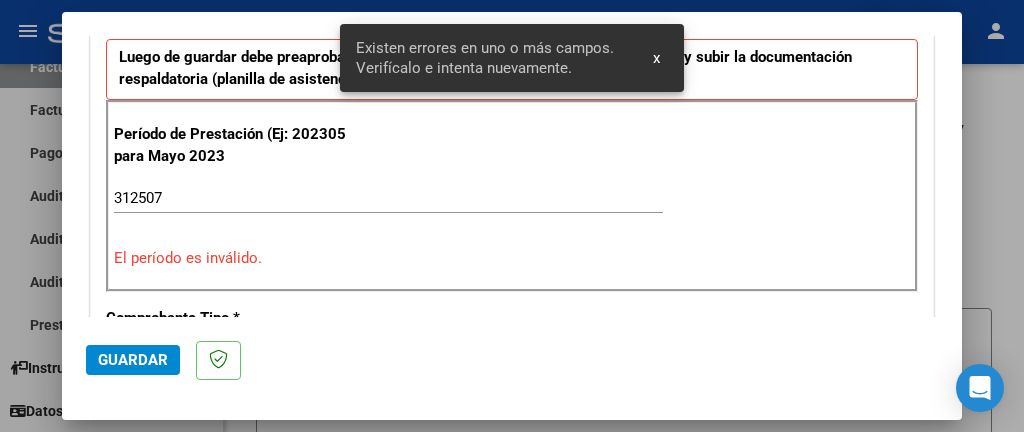 click on "312507" at bounding box center [388, 198] 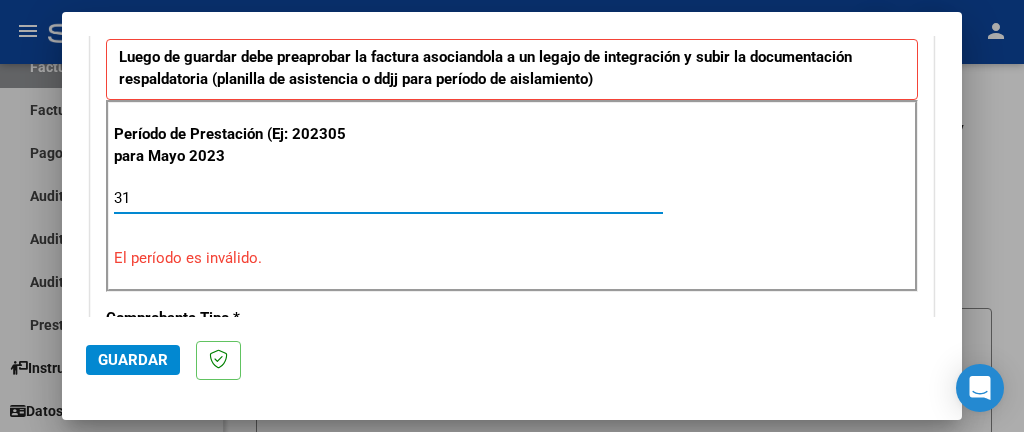 type on "3" 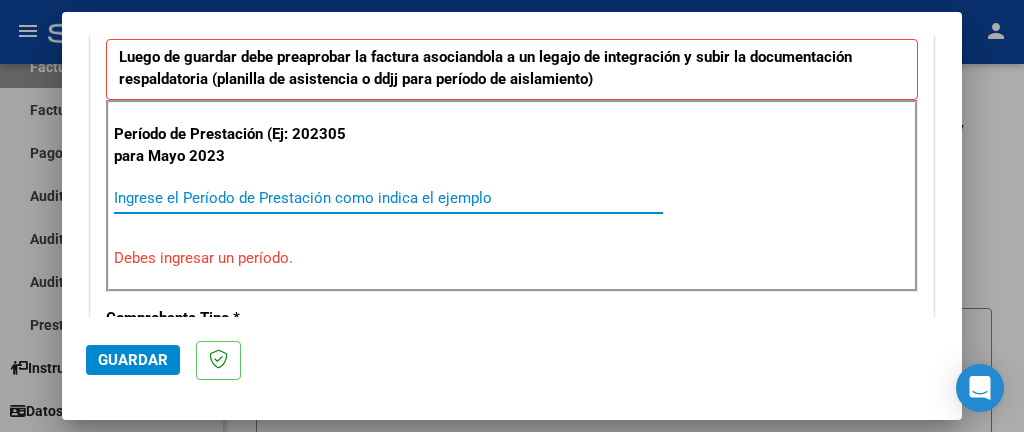 type on "0" 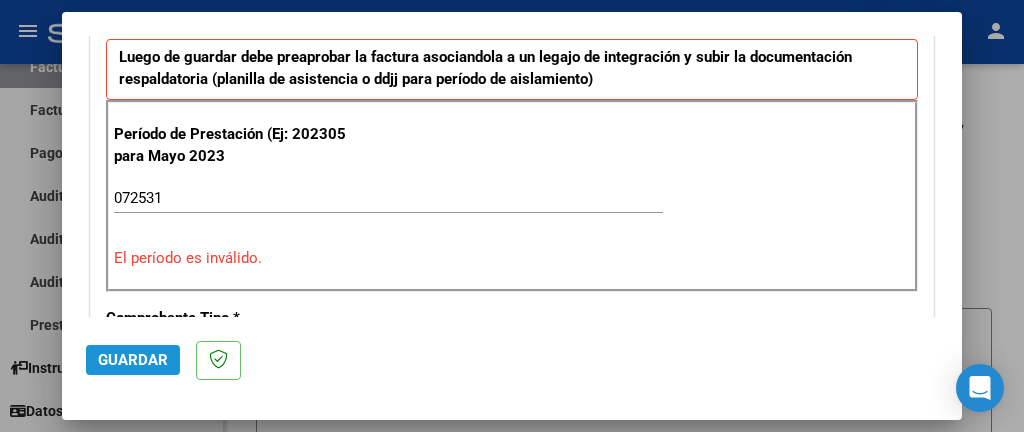 click on "Guardar" 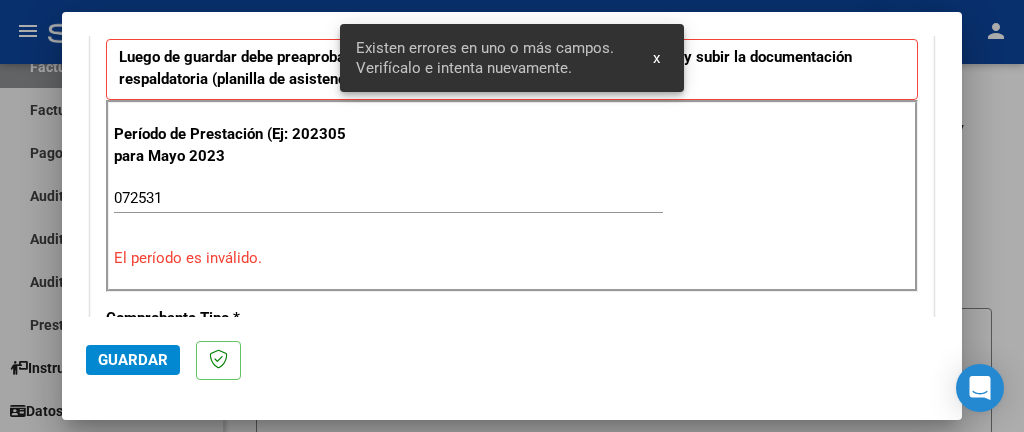 click on "072531" at bounding box center [388, 198] 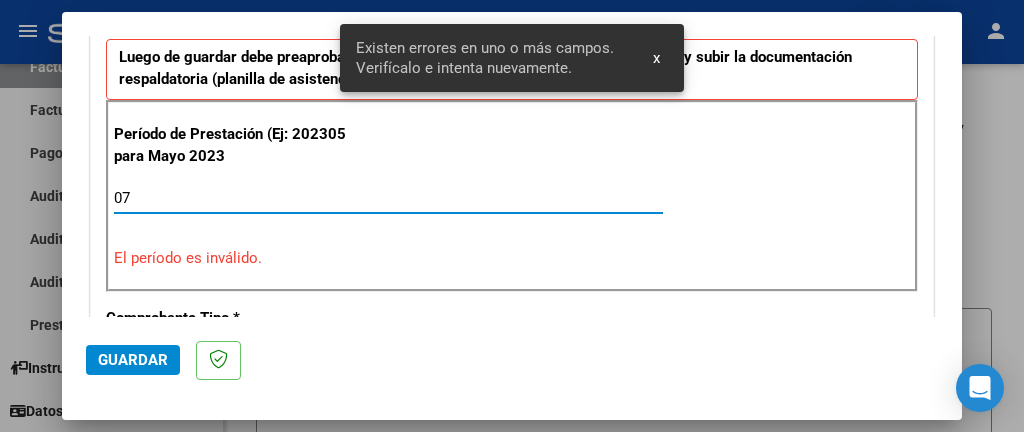type on "0" 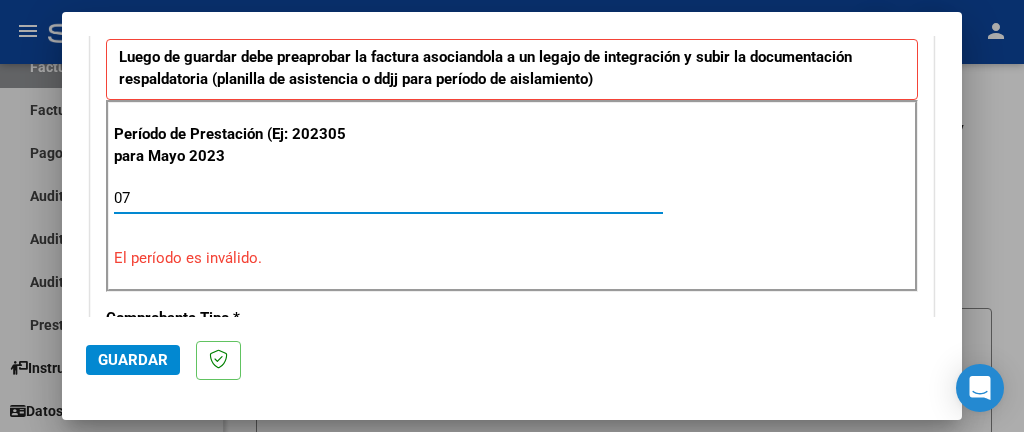 click on "Guardar" 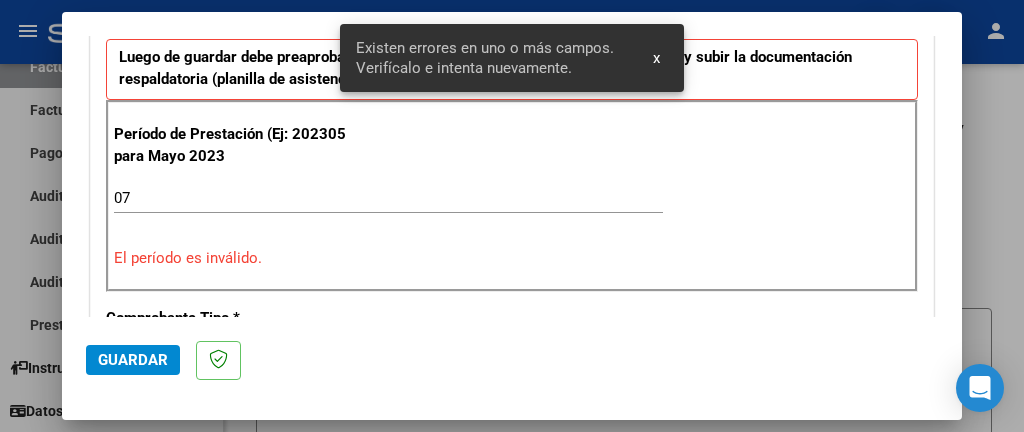 click on "[MM][DD][YYYY]" at bounding box center [388, 198] 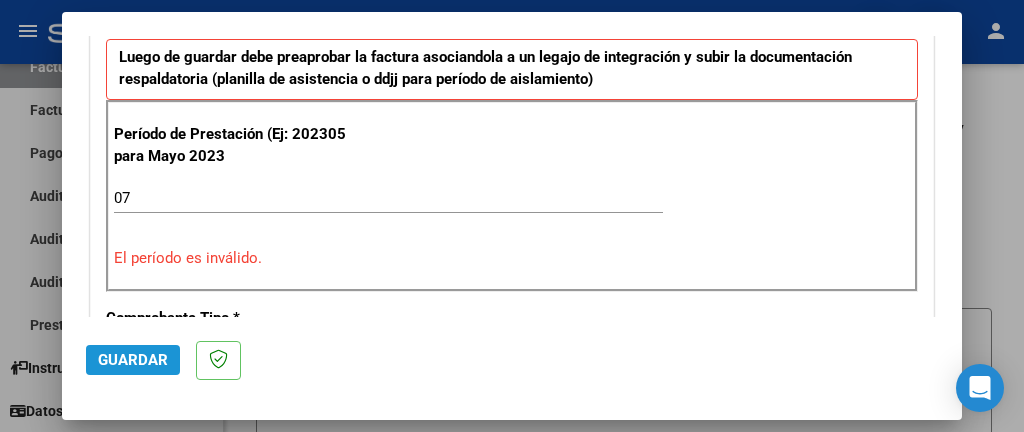 click on "Guardar" 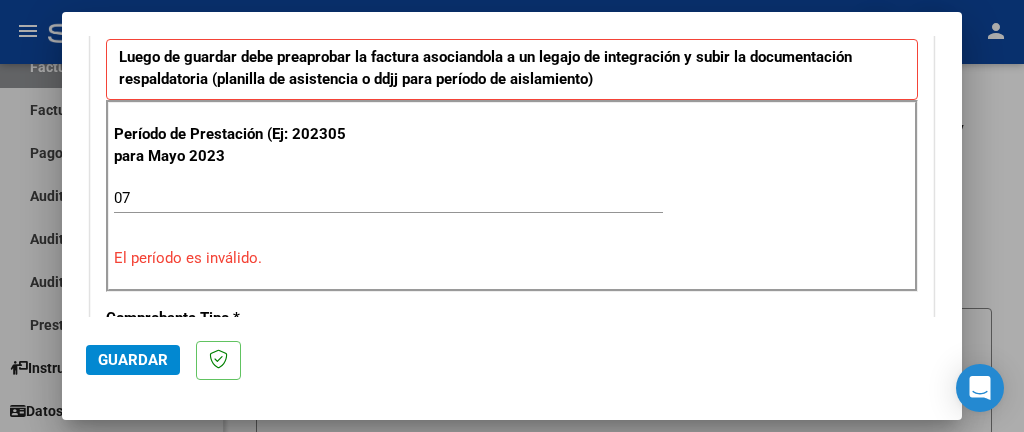 click on "[DATE]" at bounding box center (388, 198) 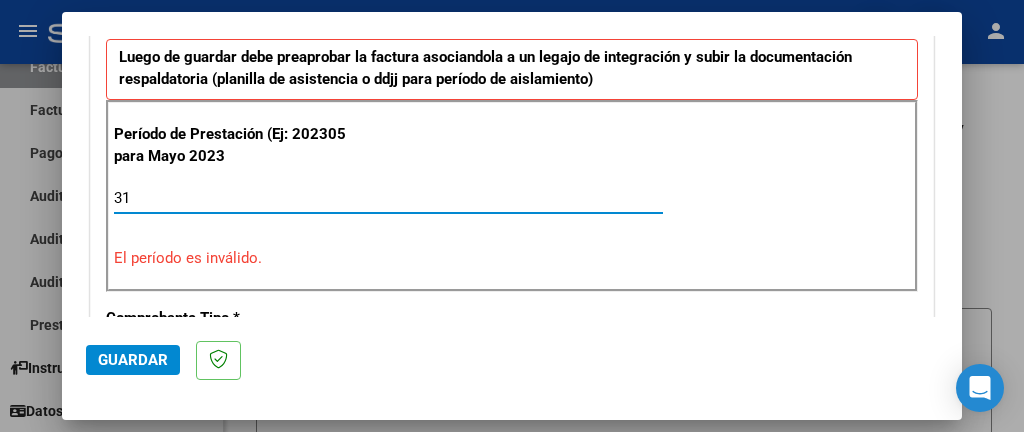 type on "3" 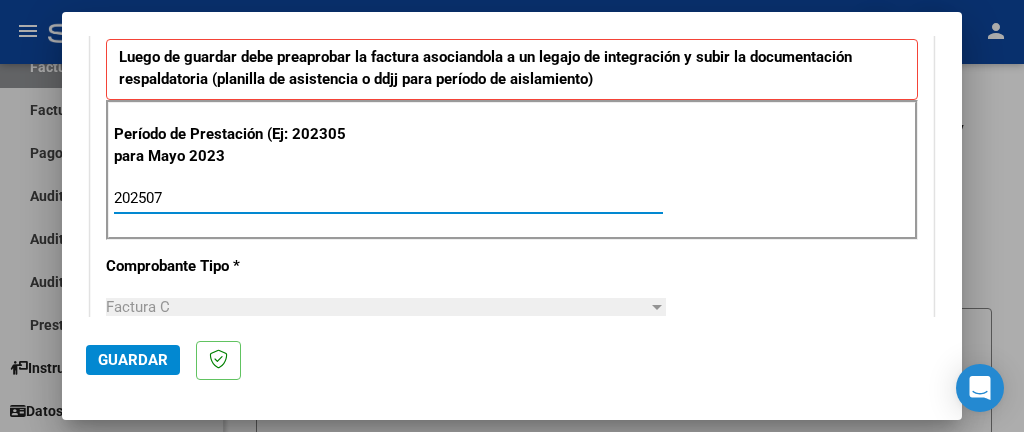 type on "202507" 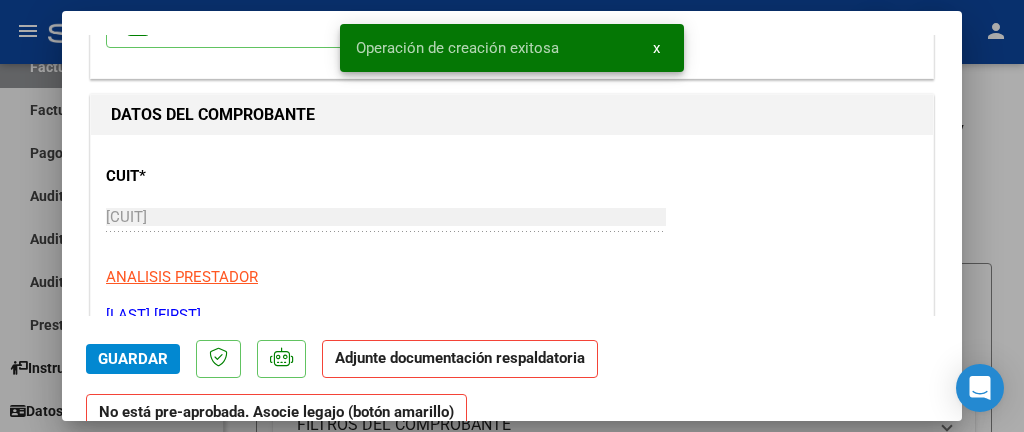 scroll, scrollTop: 200, scrollLeft: 0, axis: vertical 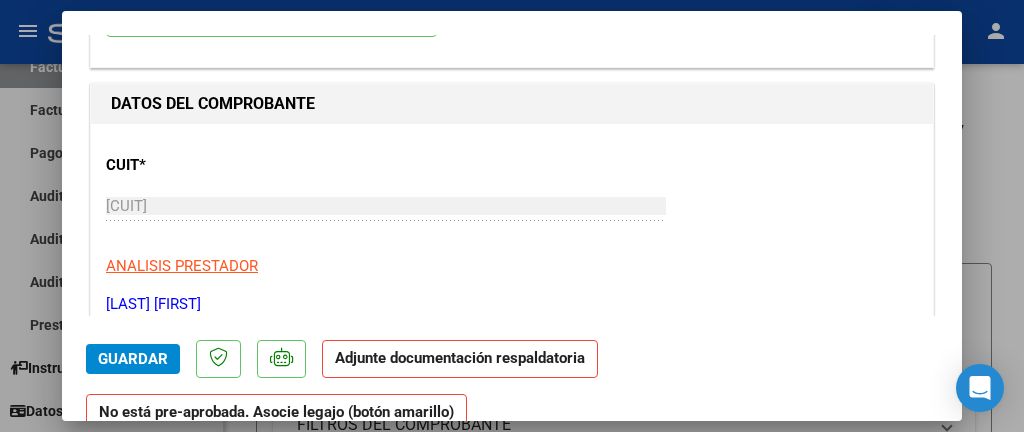 click on "Adjunte documentación respaldatoria" 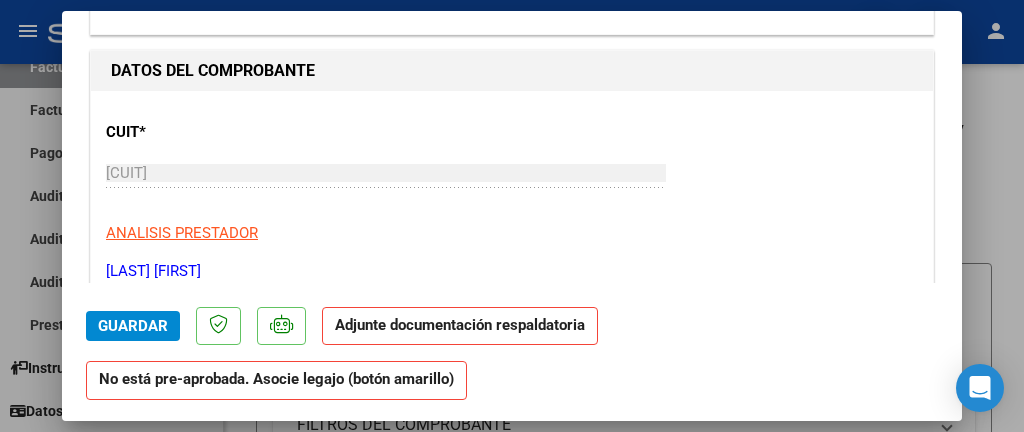 scroll, scrollTop: 52, scrollLeft: 0, axis: vertical 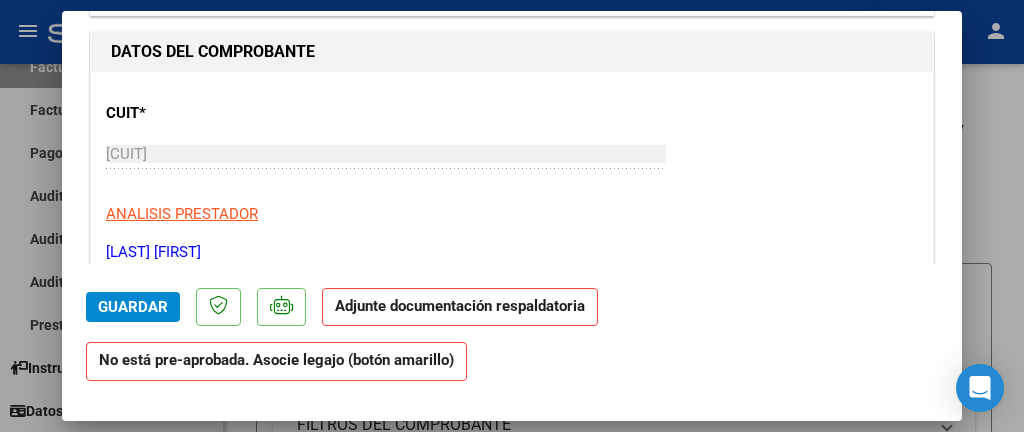 click on "No está pre-aprobada. Asocie legajo (botón amarillo)" 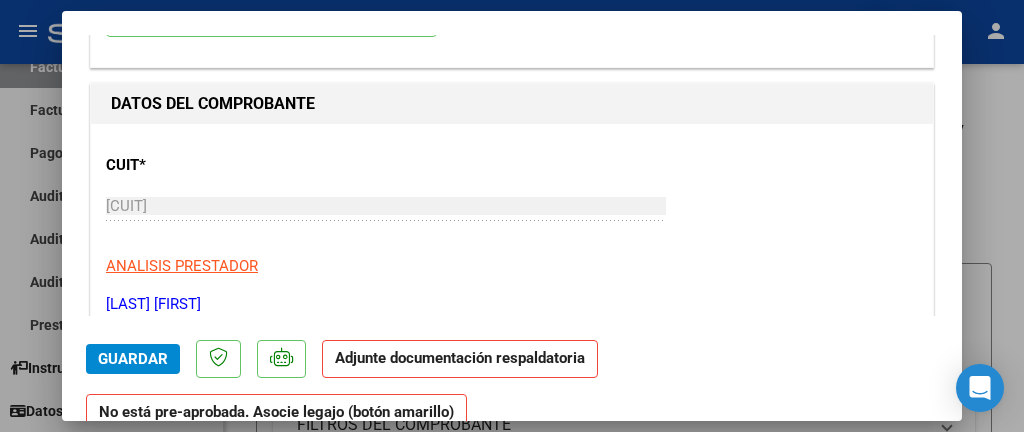click on "Adjunte documentación respaldatoria" 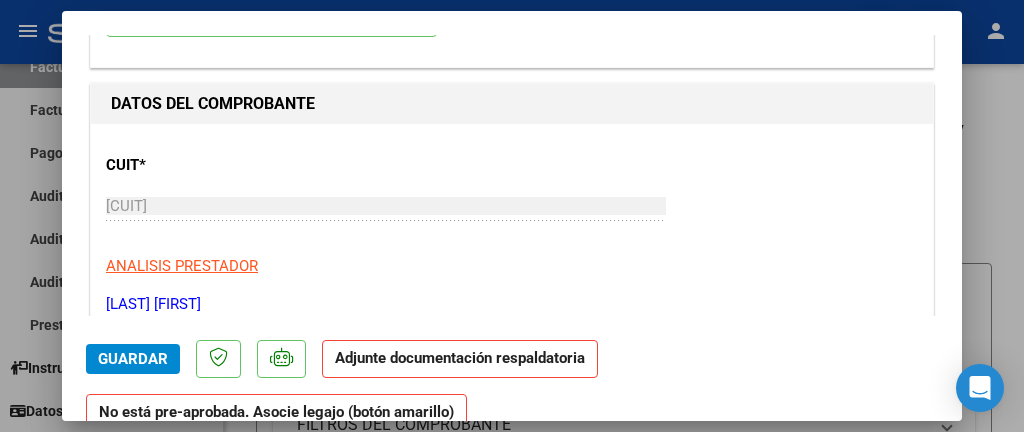 click on "Adjunte documentación respaldatoria" 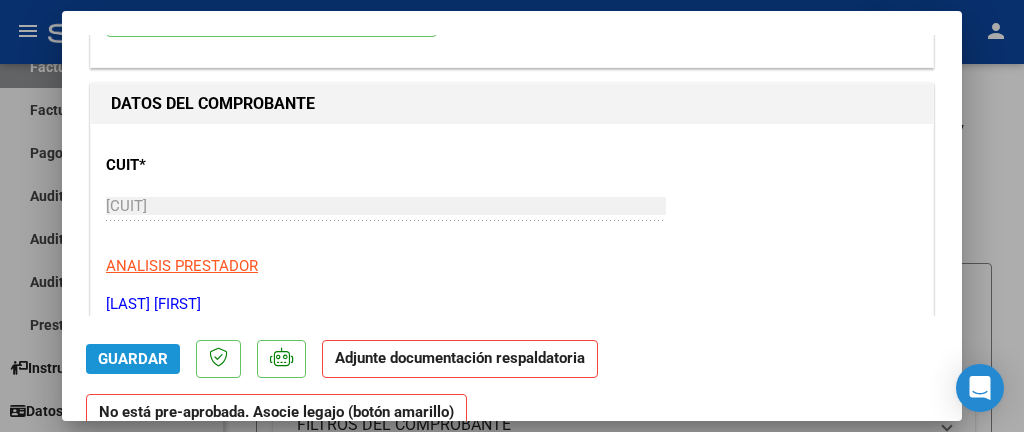 click on "Guardar" 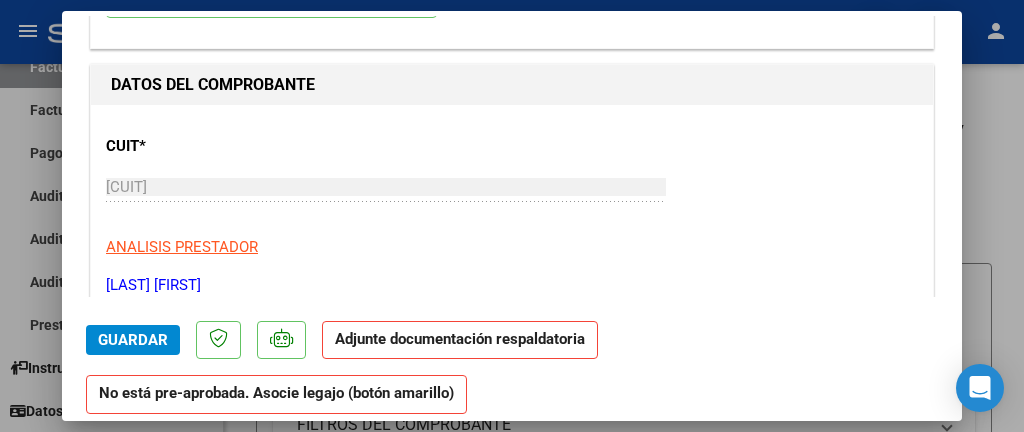 scroll, scrollTop: 0, scrollLeft: 0, axis: both 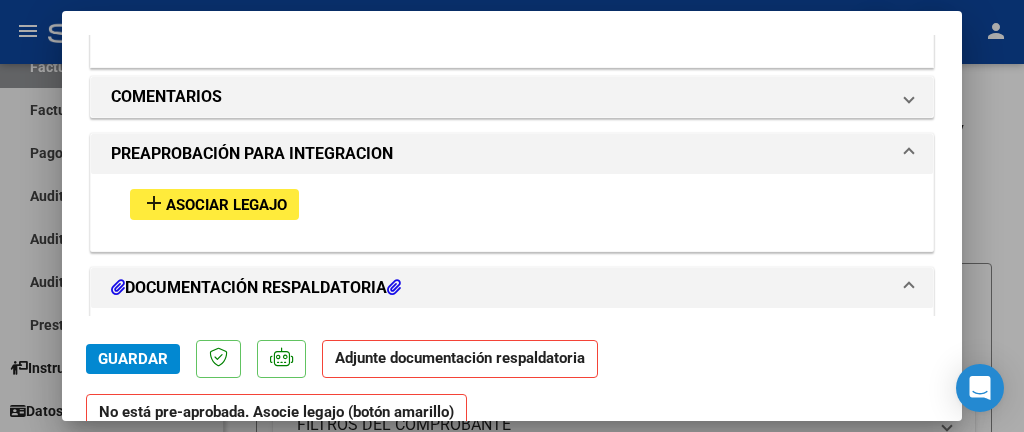 click on "Asociar Legajo" at bounding box center [226, 205] 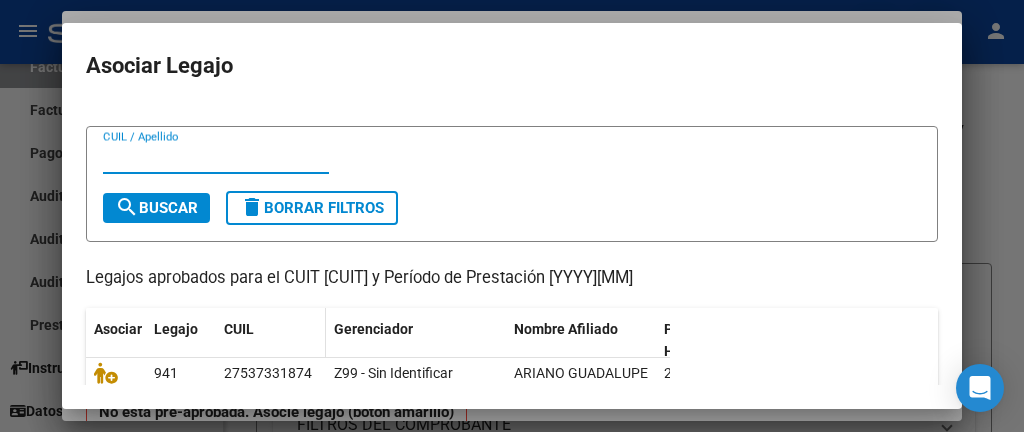 scroll, scrollTop: 0, scrollLeft: 0, axis: both 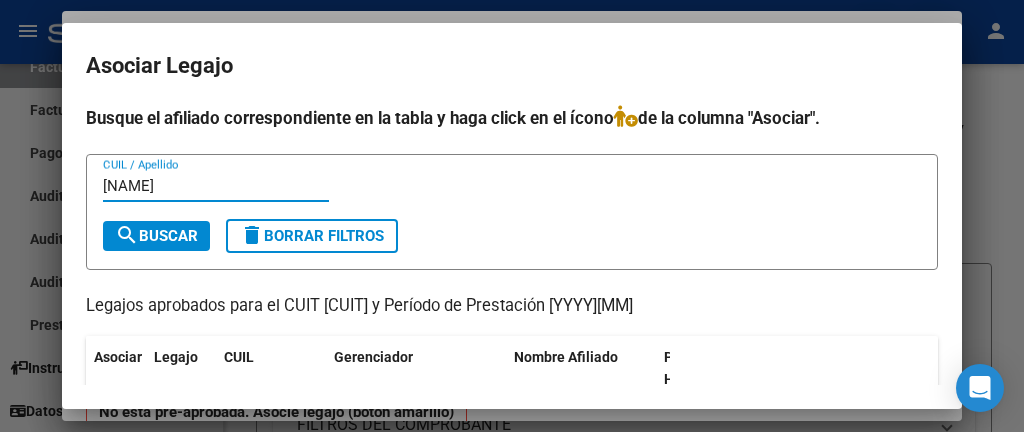 type on "[NAME]" 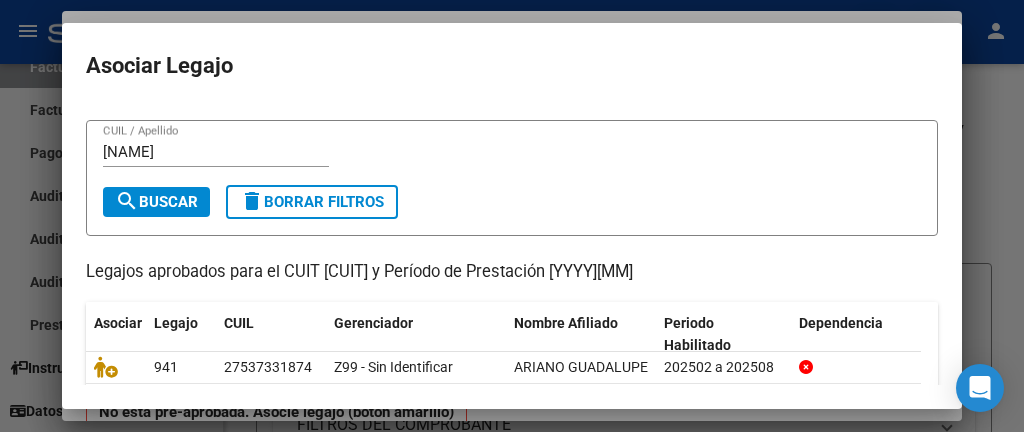 scroll, scrollTop: 123, scrollLeft: 0, axis: vertical 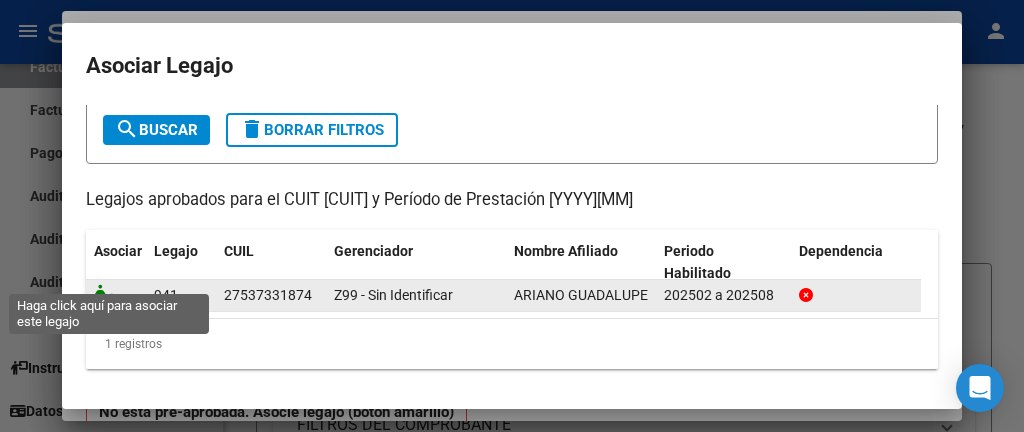 click 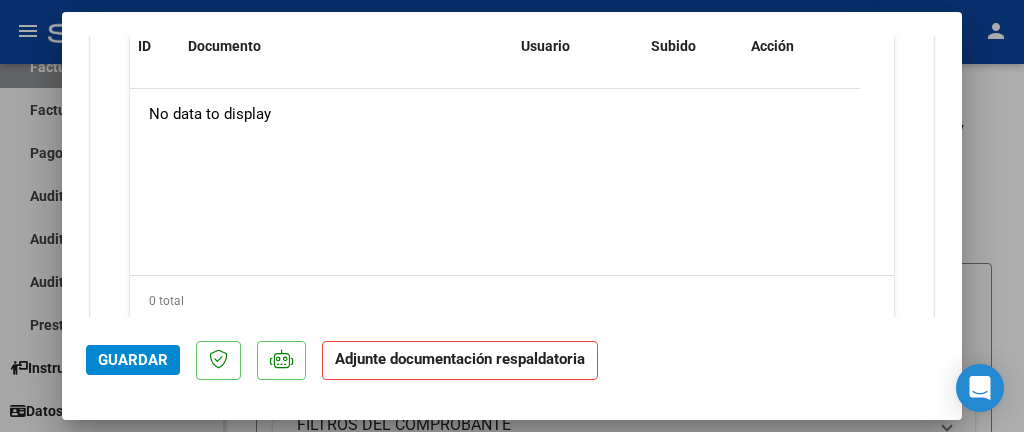scroll, scrollTop: 2400, scrollLeft: 0, axis: vertical 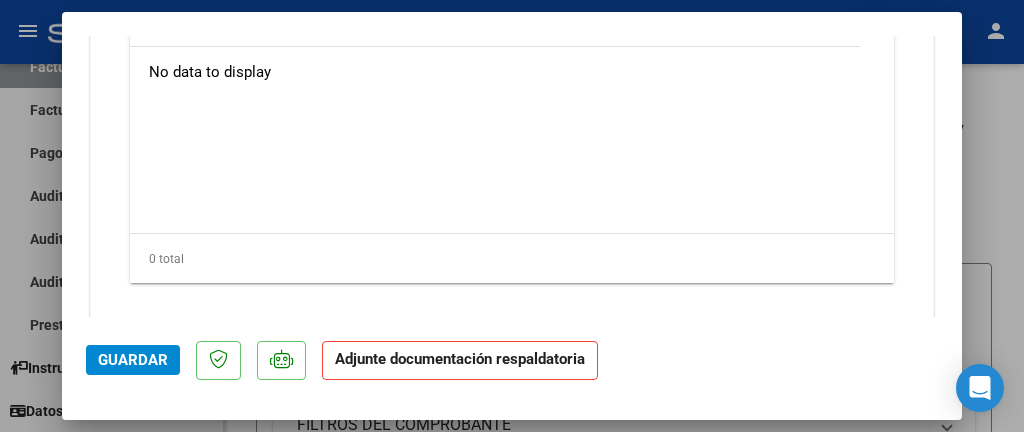 click on "Adjunte documentación respaldatoria" 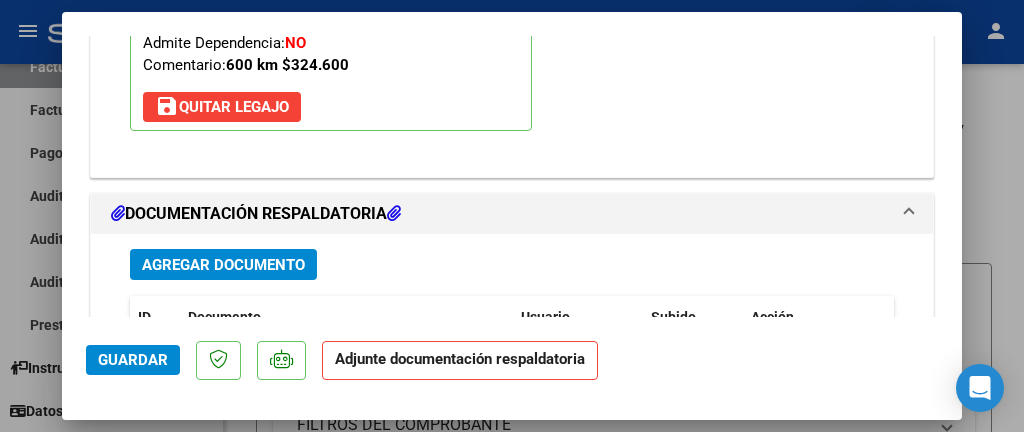 scroll, scrollTop: 2100, scrollLeft: 0, axis: vertical 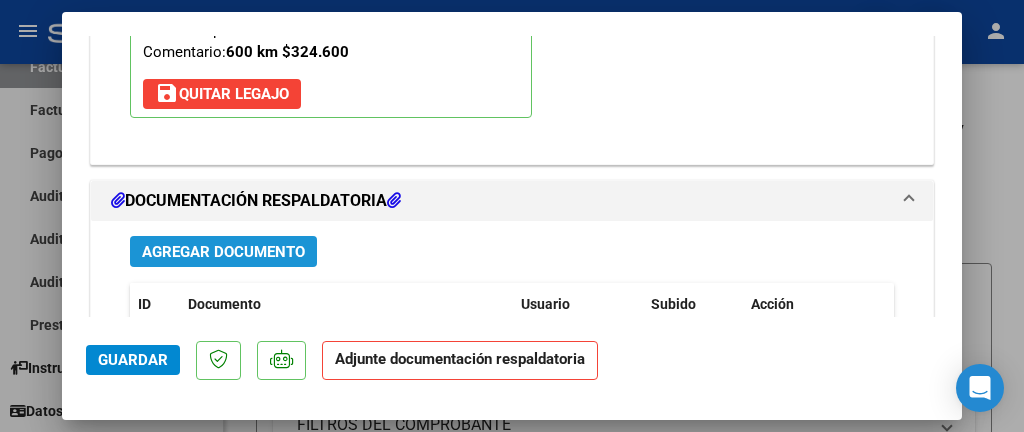 click on "Agregar Documento" at bounding box center (223, 252) 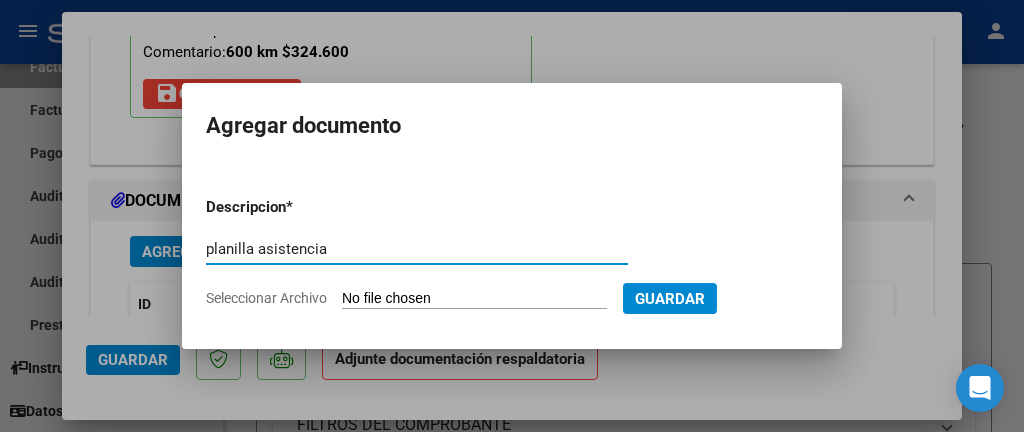 type on "planilla asistencia" 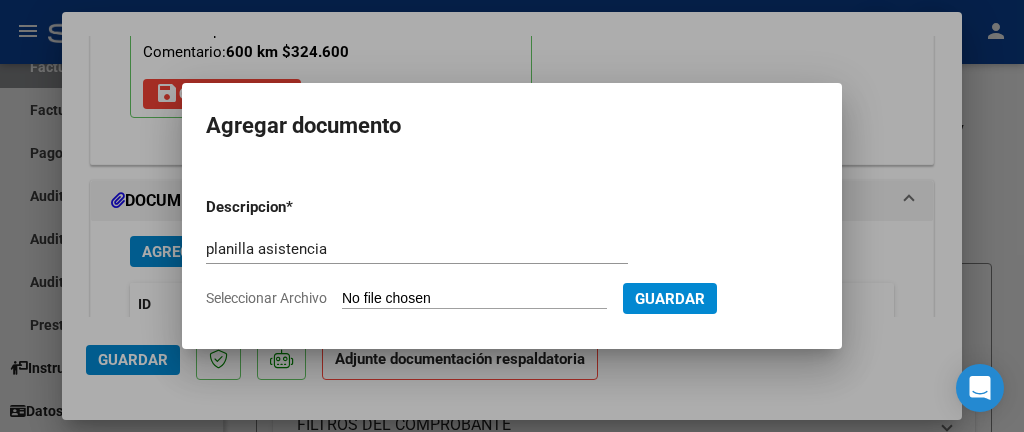 type on "C:\fakepath\guada [MONTH] [DAY].pdf" 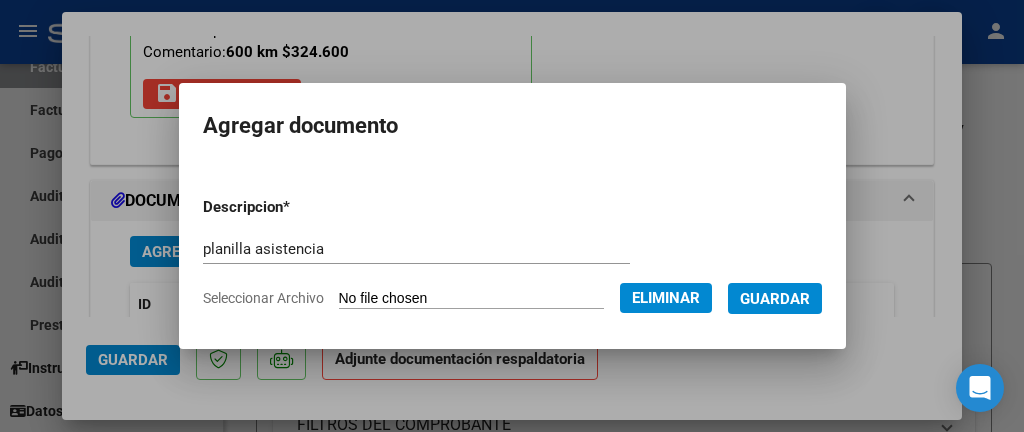 click on "Guardar" at bounding box center (775, 299) 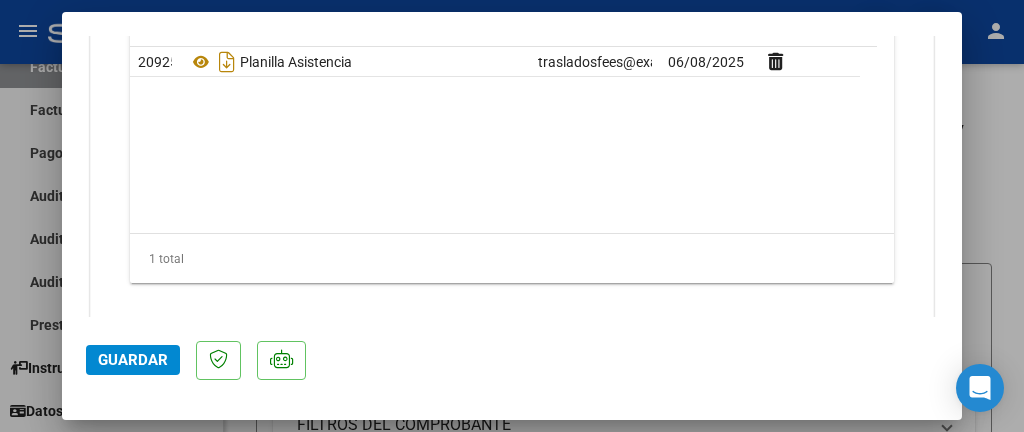 scroll, scrollTop: 2404, scrollLeft: 0, axis: vertical 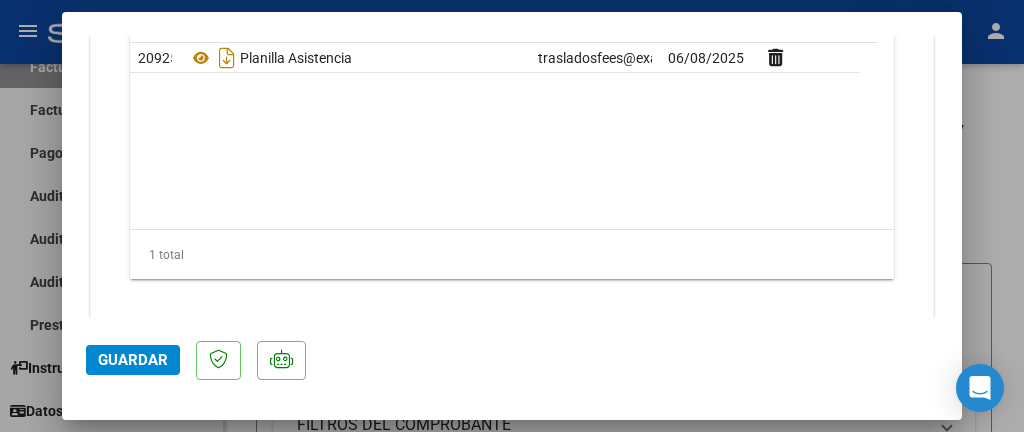 click on "Guardar" 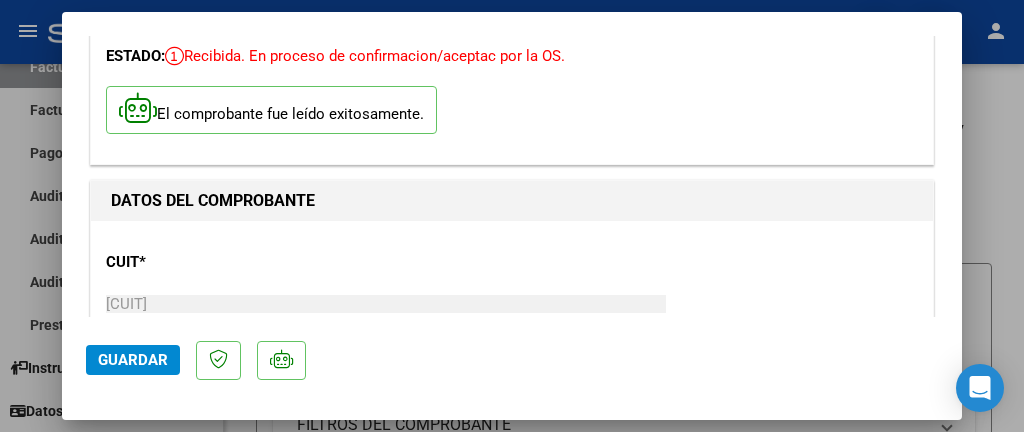 scroll, scrollTop: 0, scrollLeft: 0, axis: both 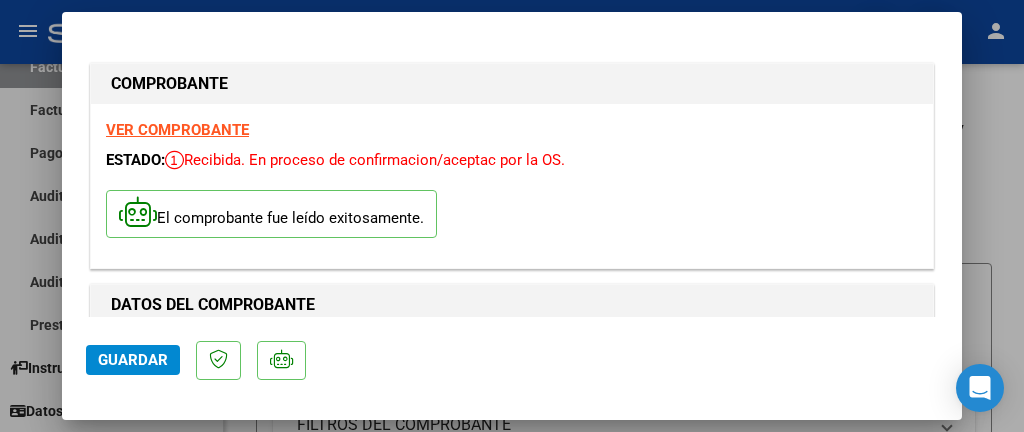 click at bounding box center (512, 216) 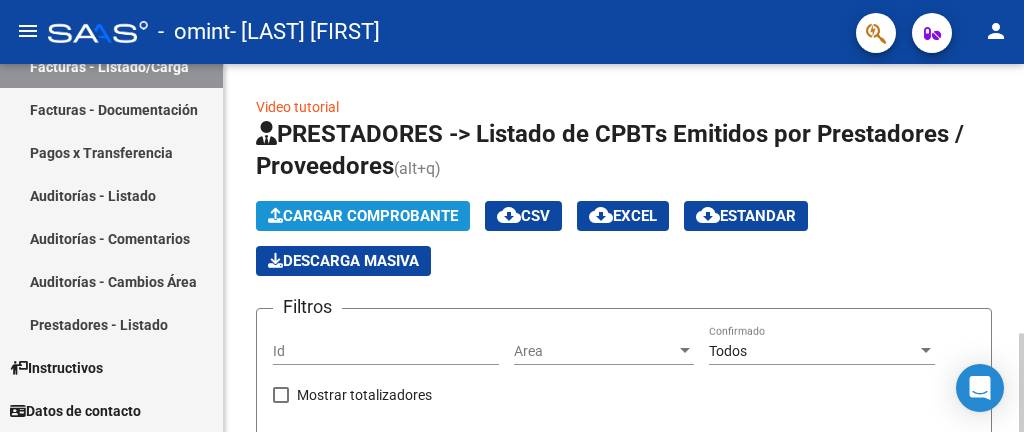 click on "Cargar Comprobante" 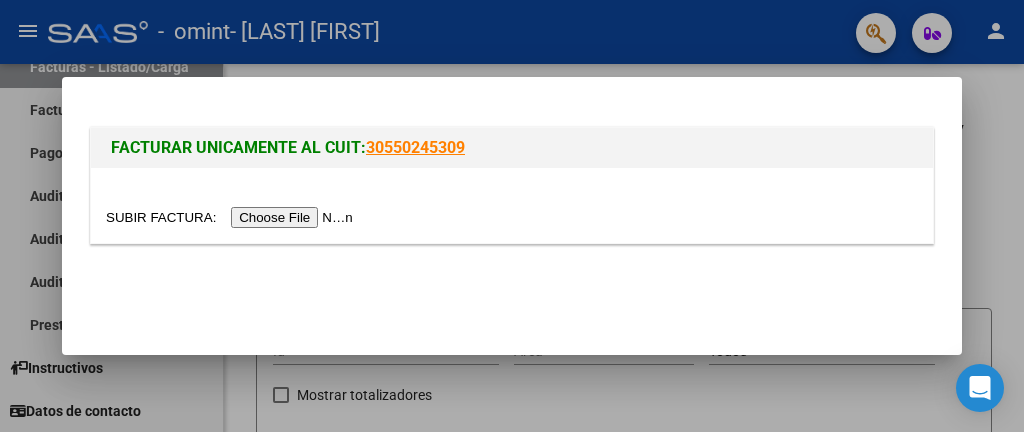 click at bounding box center (232, 217) 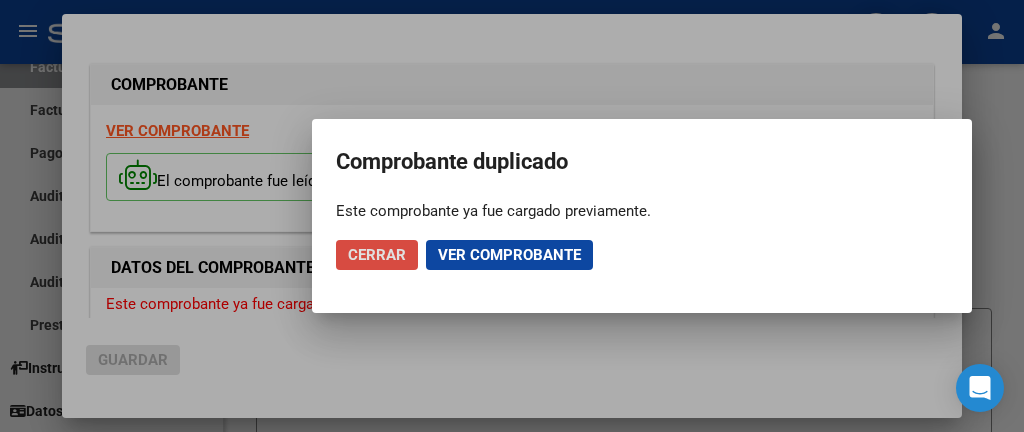 click on "Cerrar" 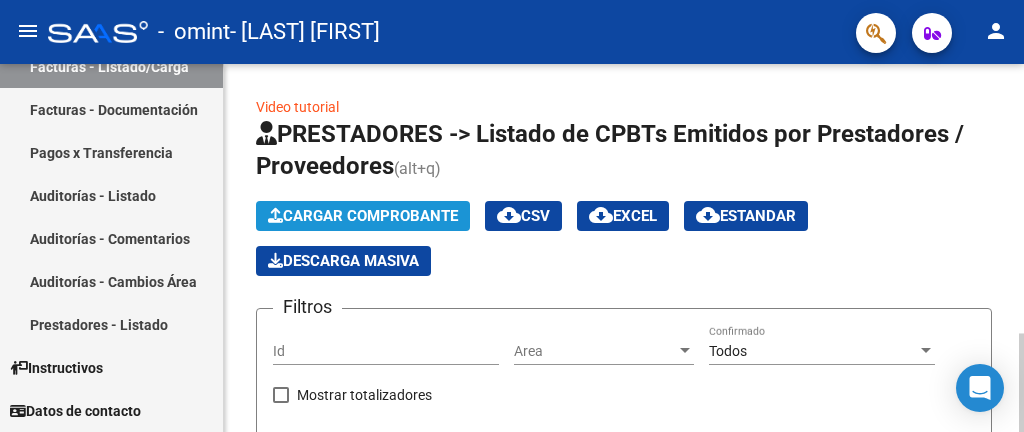 click on "Cargar Comprobante" 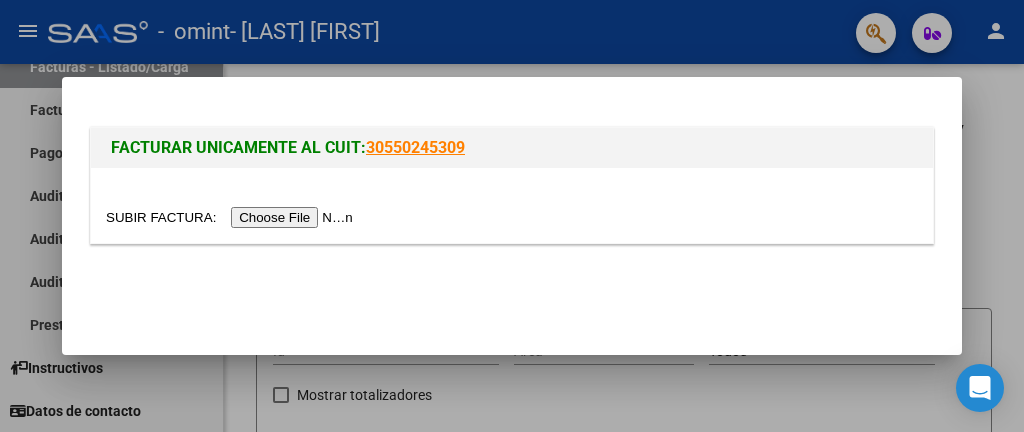 click at bounding box center (232, 217) 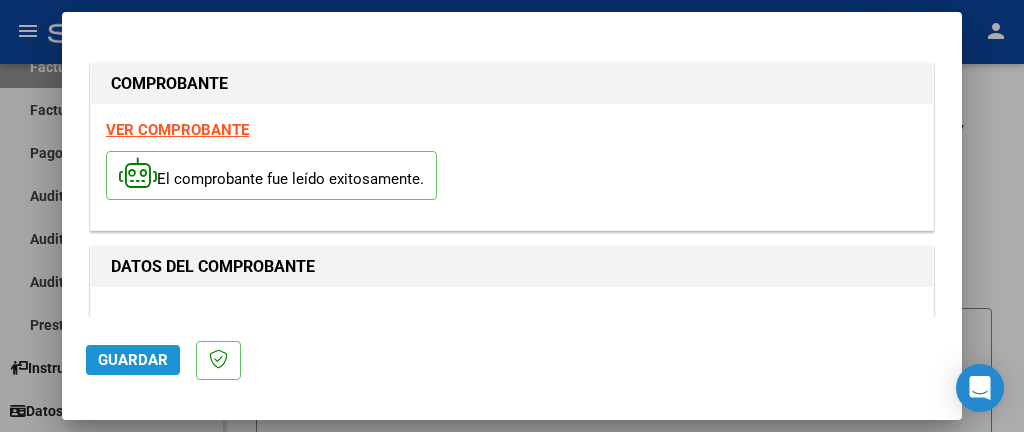 click on "Guardar" 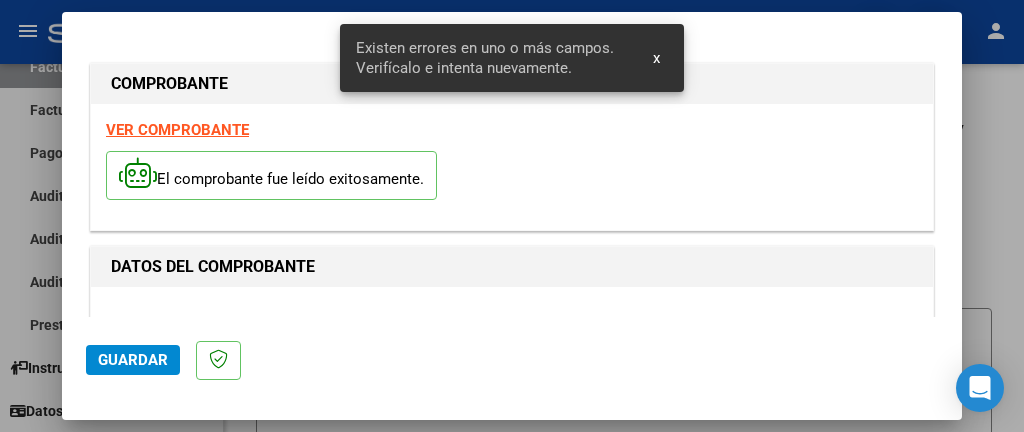 scroll, scrollTop: 518, scrollLeft: 0, axis: vertical 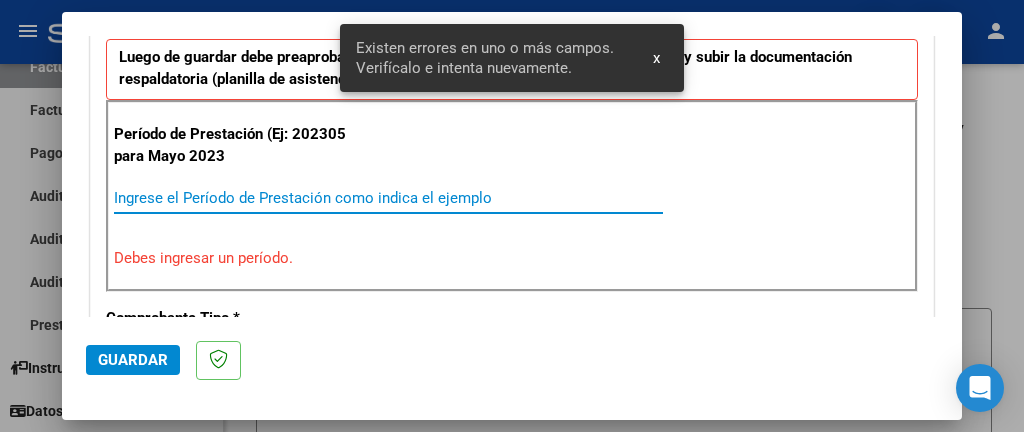 click on "Ingrese el Período de Prestación como indica el ejemplo" at bounding box center (388, 198) 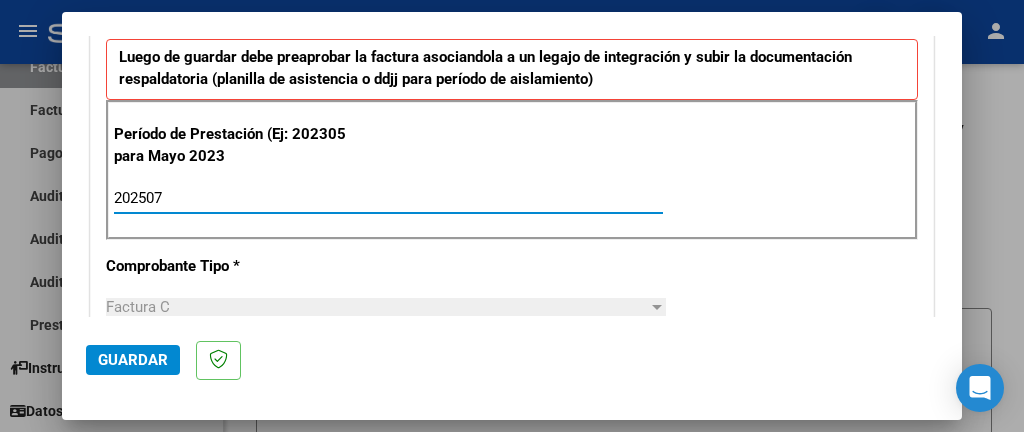 type on "202507" 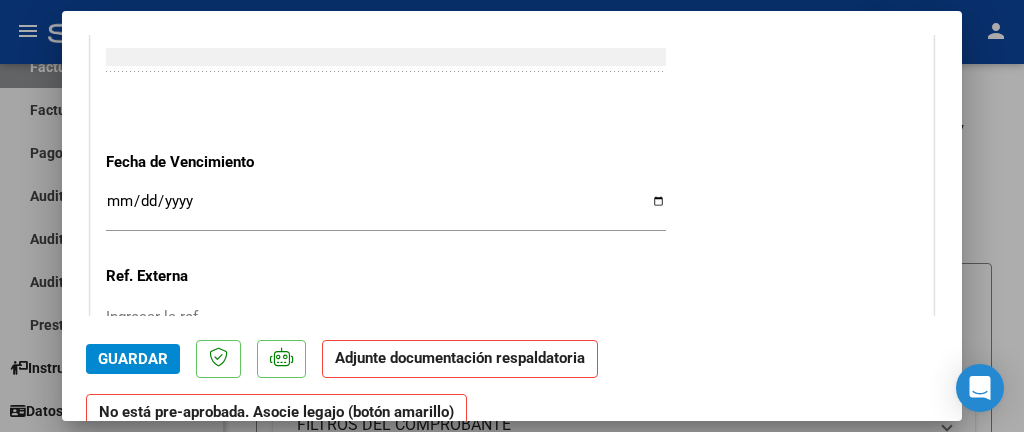 scroll, scrollTop: 1200, scrollLeft: 0, axis: vertical 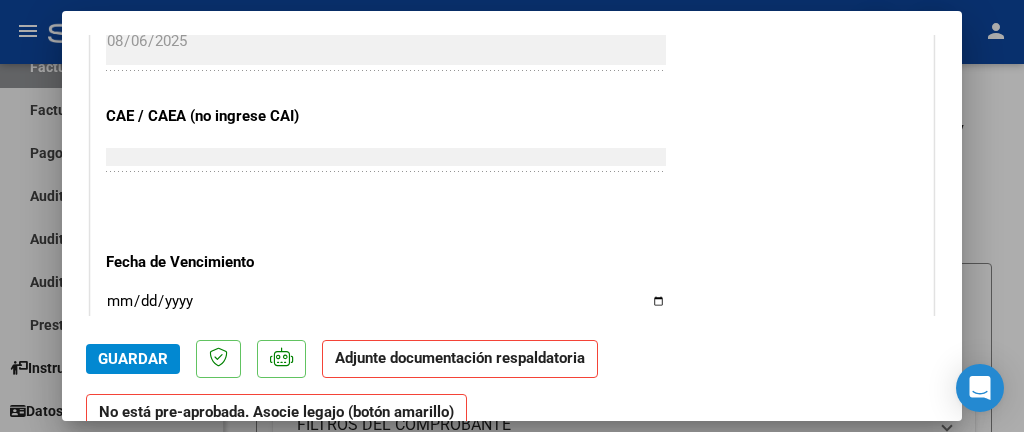 click on "Ingresar la fecha" at bounding box center [386, 309] 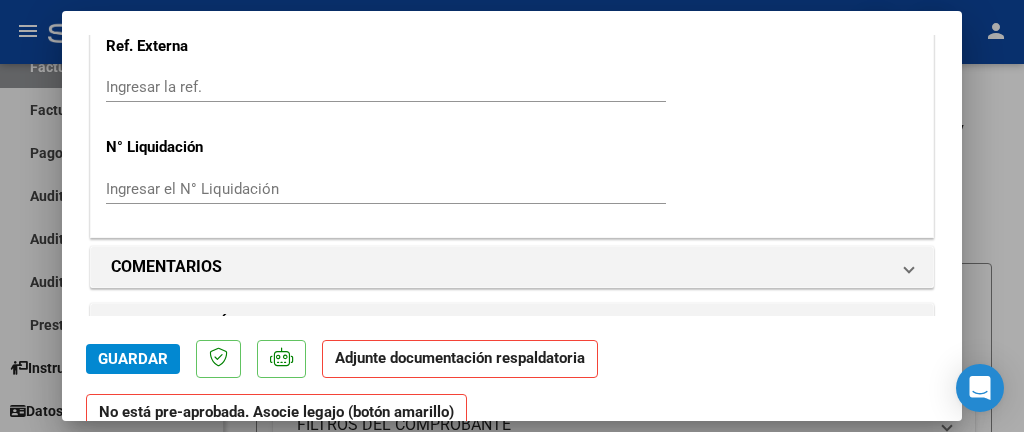 scroll, scrollTop: 1600, scrollLeft: 0, axis: vertical 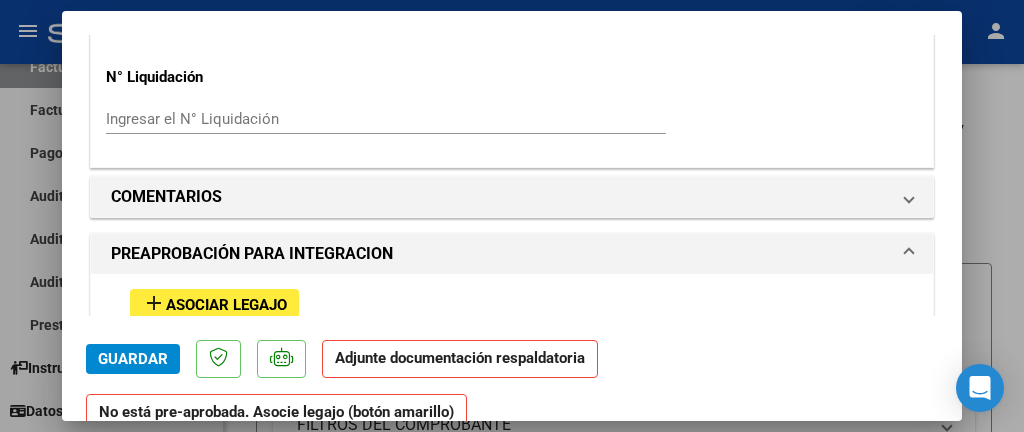 click on "Asociar Legajo" at bounding box center (226, 305) 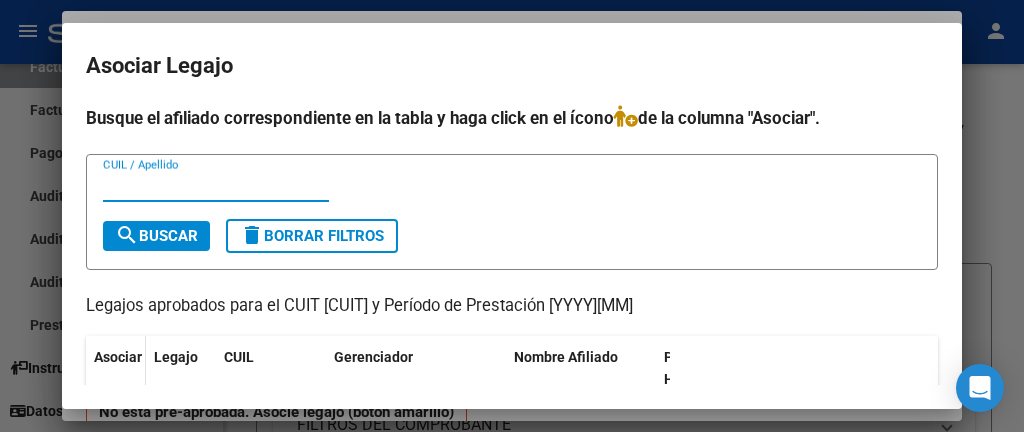 scroll, scrollTop: 123, scrollLeft: 0, axis: vertical 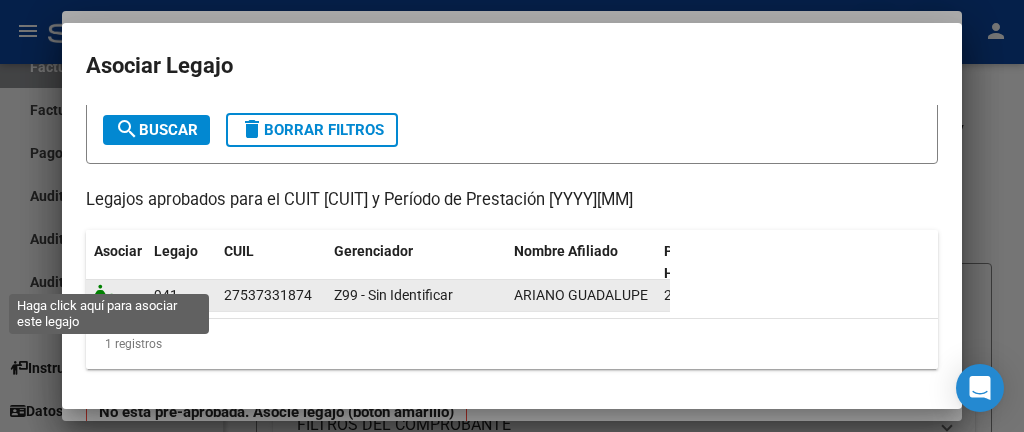 click 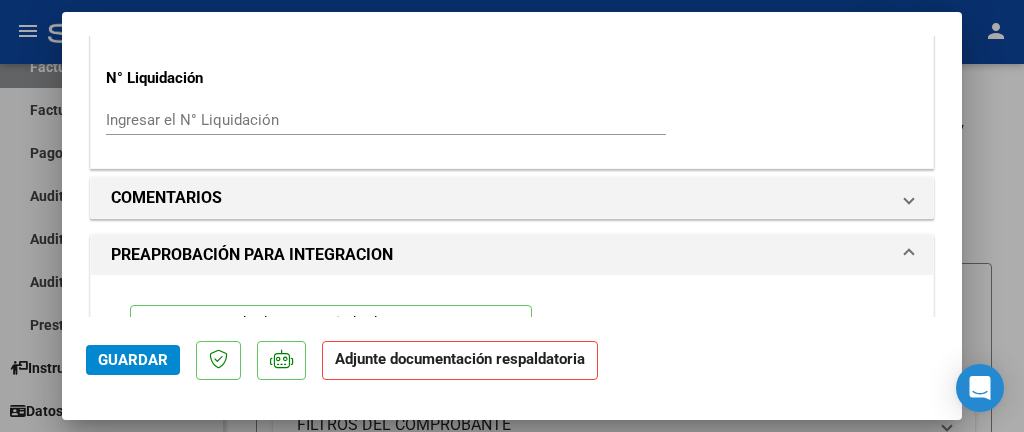 scroll, scrollTop: 1853, scrollLeft: 0, axis: vertical 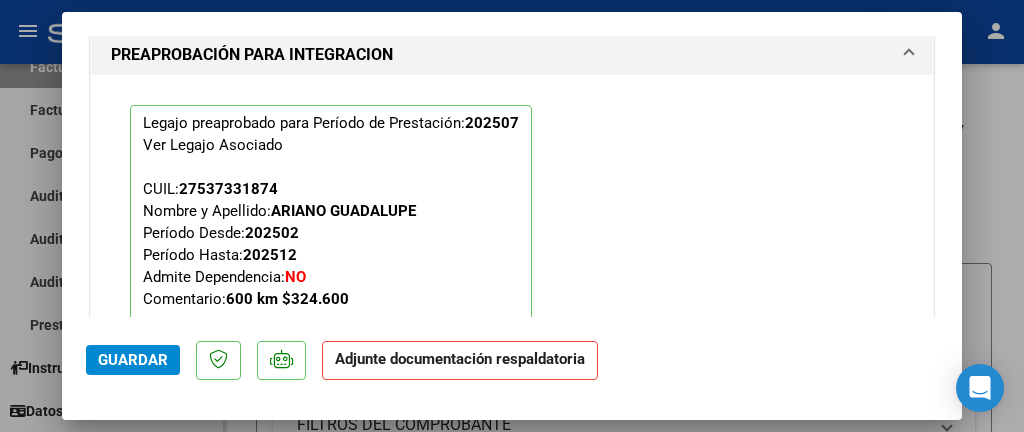 click on "Guardar" 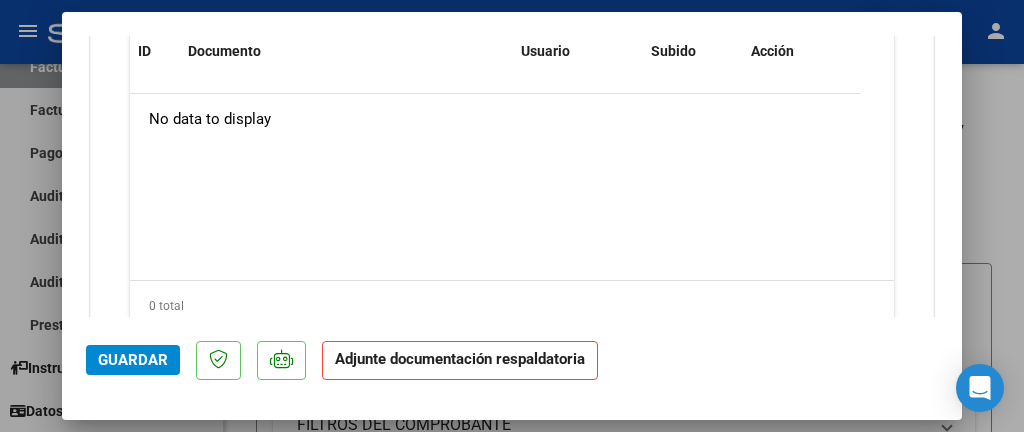 scroll, scrollTop: 2153, scrollLeft: 0, axis: vertical 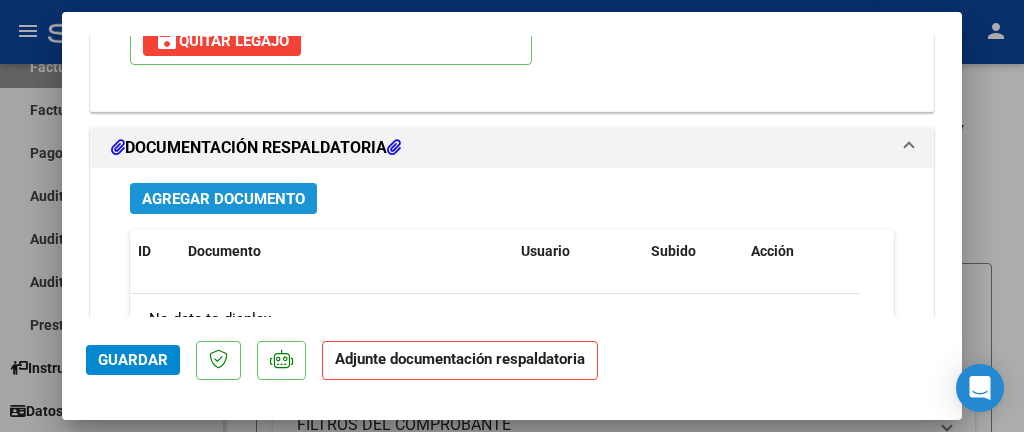 click on "Agregar Documento" at bounding box center (223, 199) 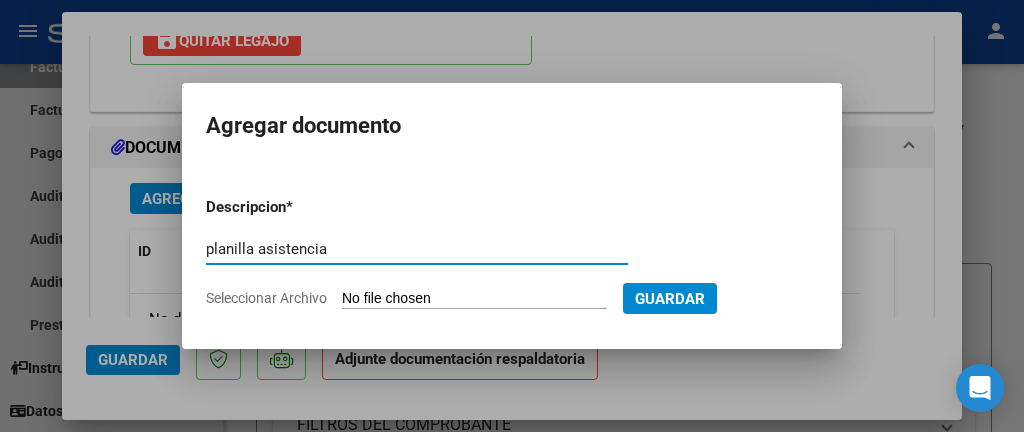 type on "planilla asistencia" 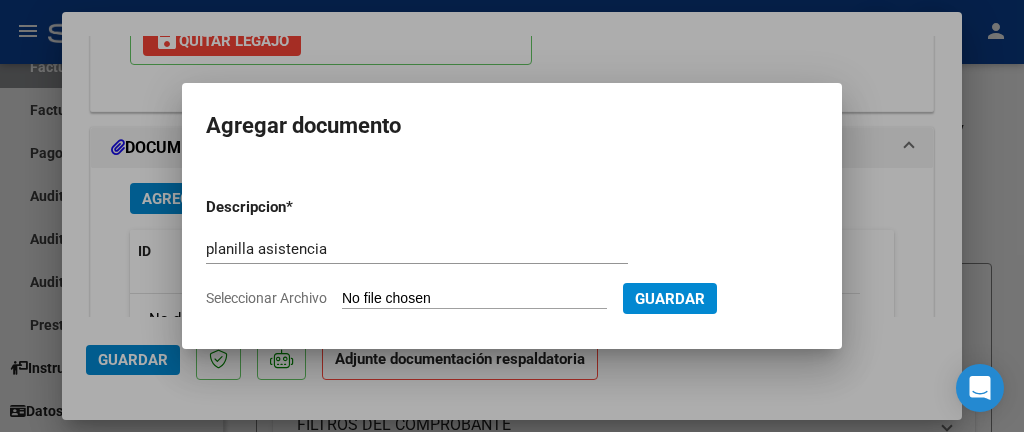 type on "C:\fakepath\[NAME] [MONTH] [DAY].pdf" 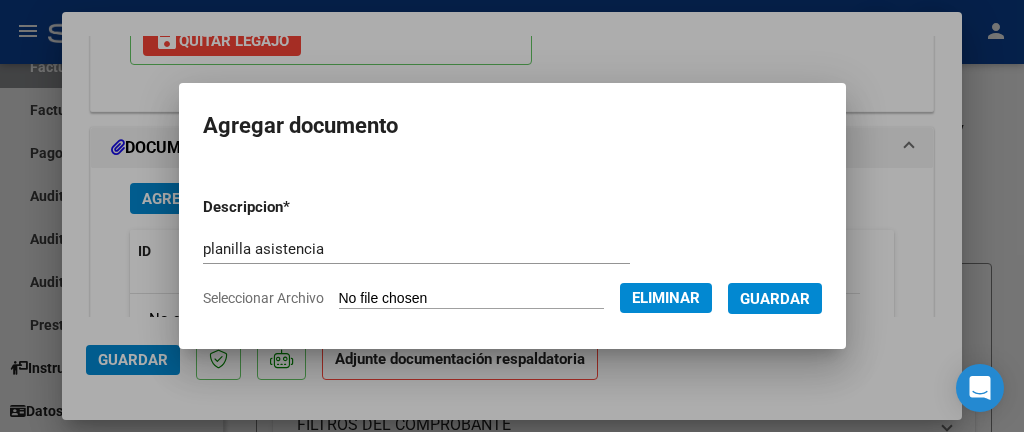 click on "Guardar" at bounding box center [775, 299] 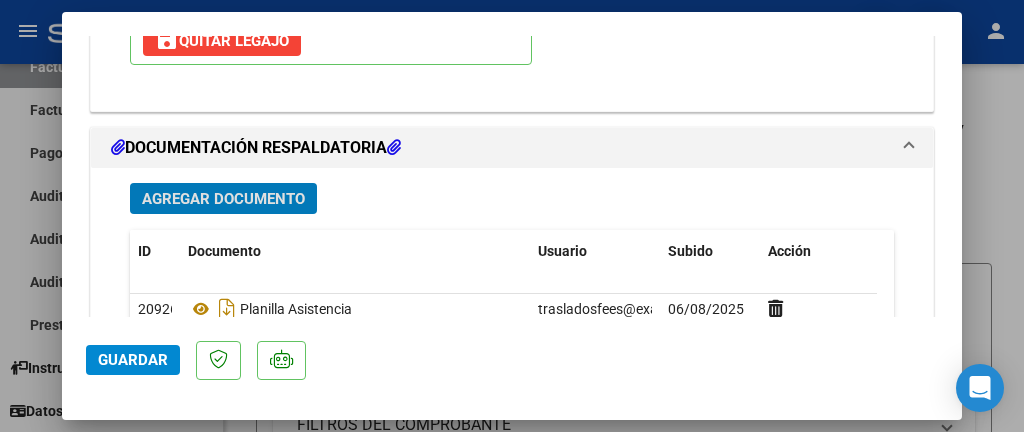 click on "Guardar" 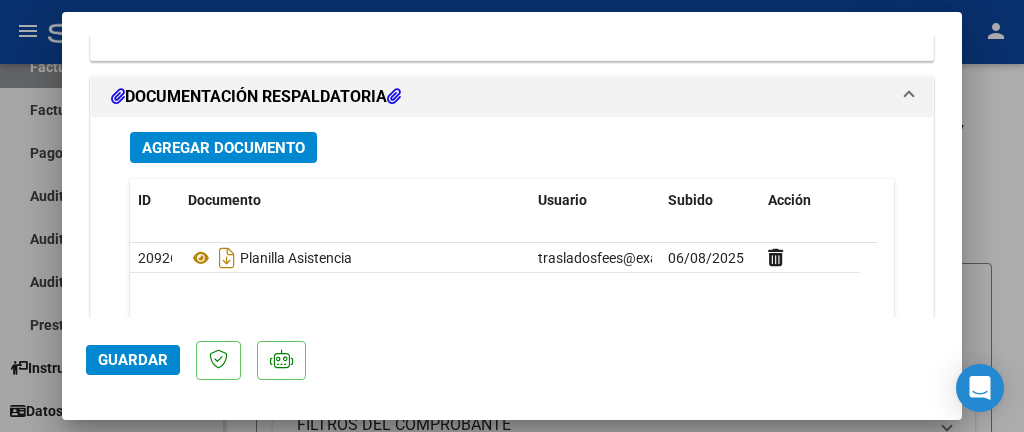 scroll, scrollTop: 2404, scrollLeft: 0, axis: vertical 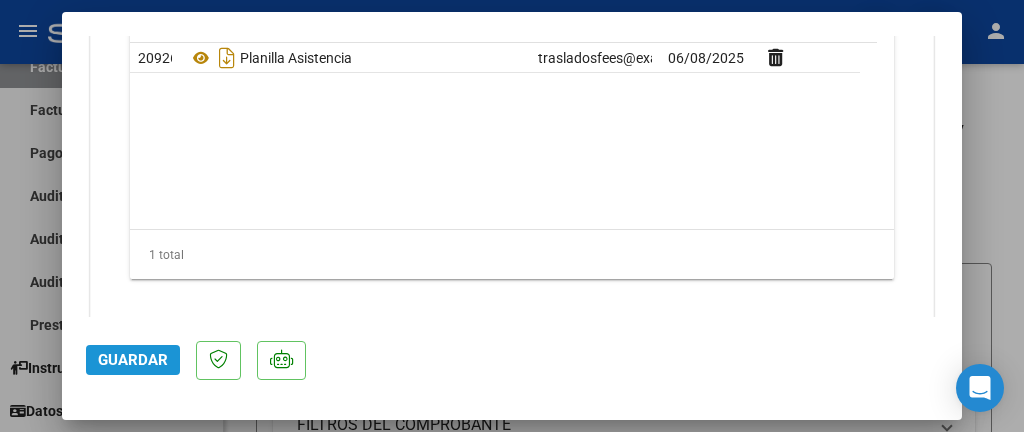click on "Guardar" 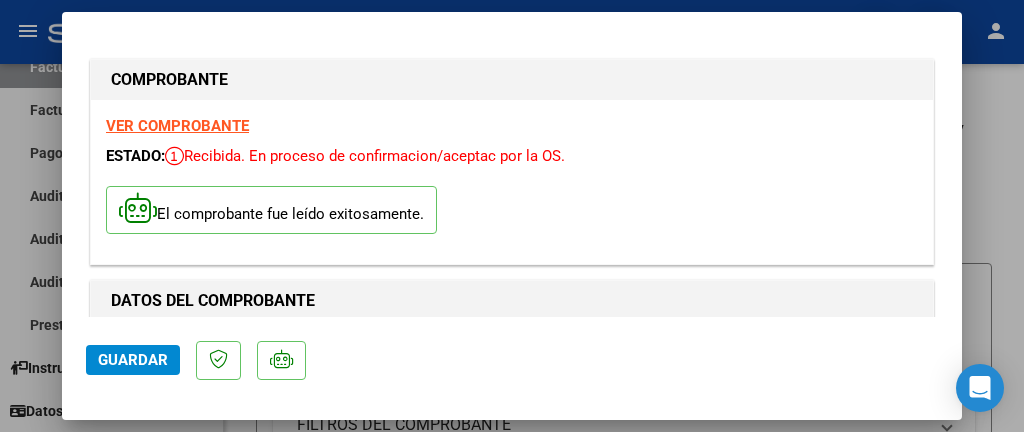 scroll, scrollTop: 0, scrollLeft: 0, axis: both 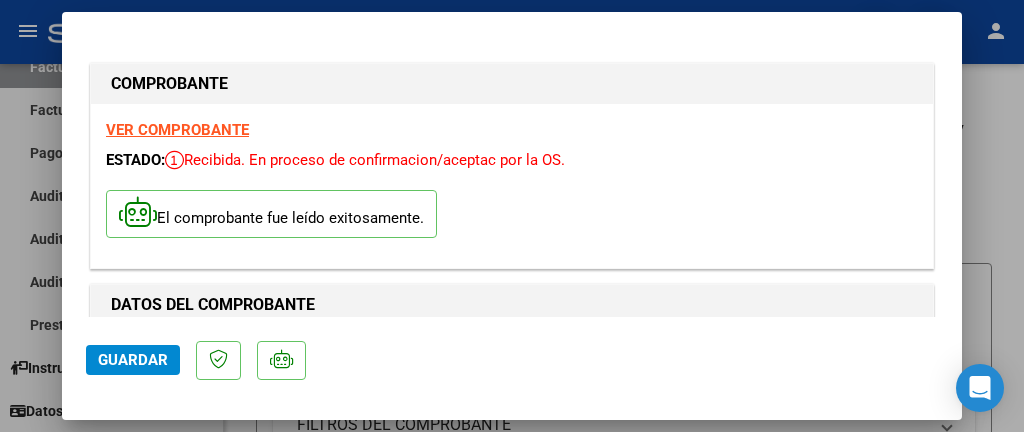 click on "VER COMPROBANTE" at bounding box center [177, 130] 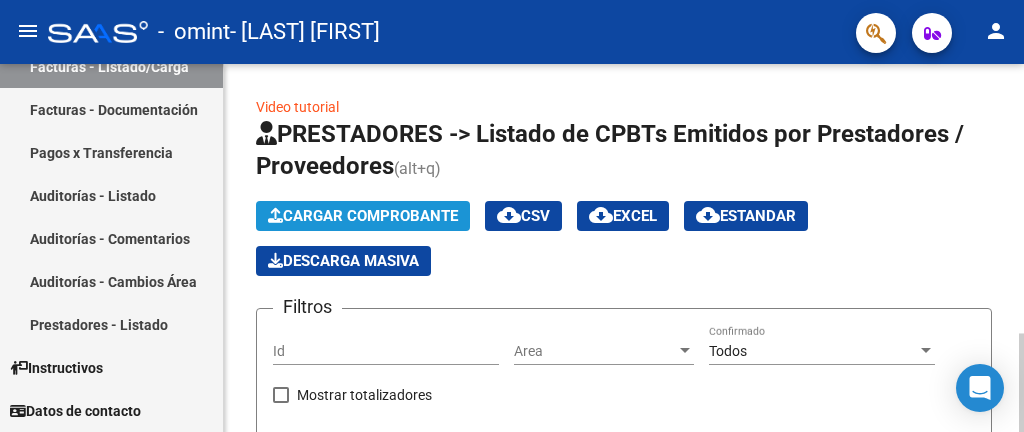 click on "Cargar Comprobante" 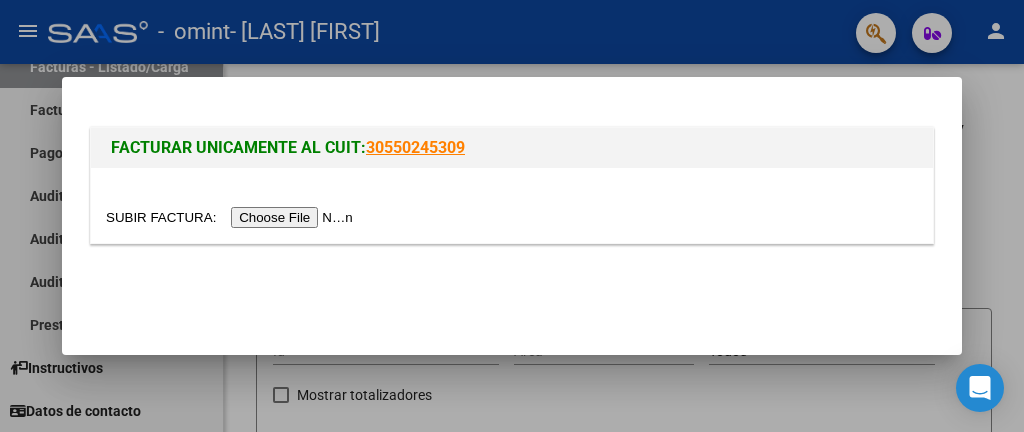 click at bounding box center (232, 217) 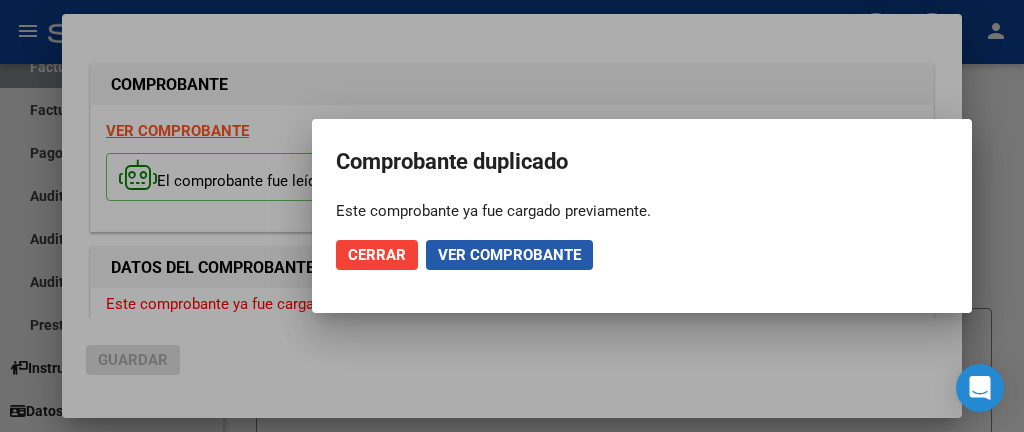 click on "Ver comprobante" 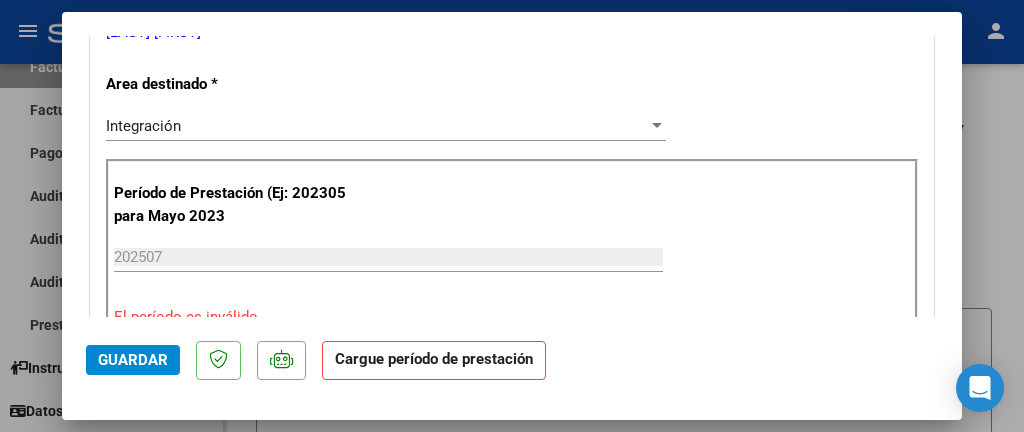 scroll, scrollTop: 500, scrollLeft: 0, axis: vertical 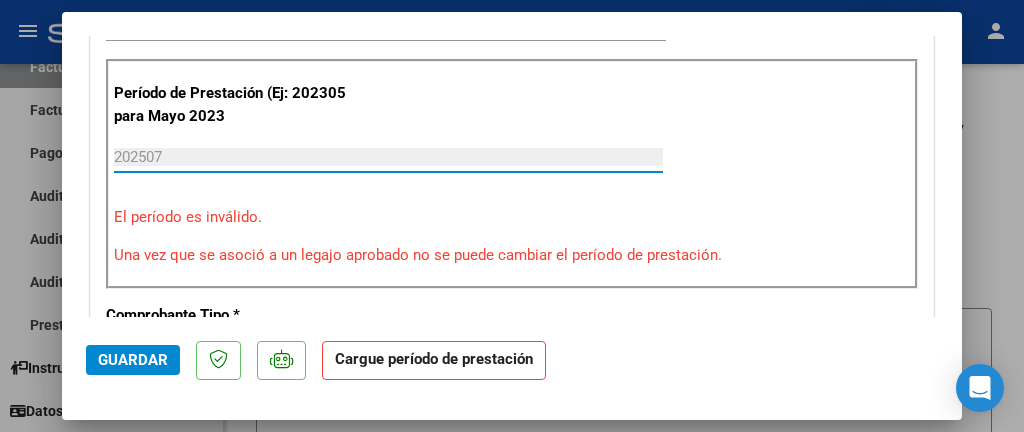 click on "202507" at bounding box center (388, 157) 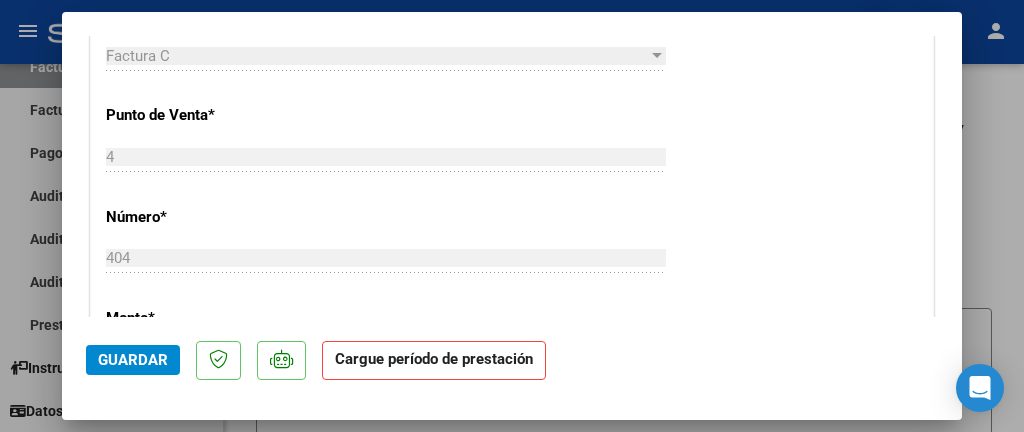 scroll, scrollTop: 900, scrollLeft: 0, axis: vertical 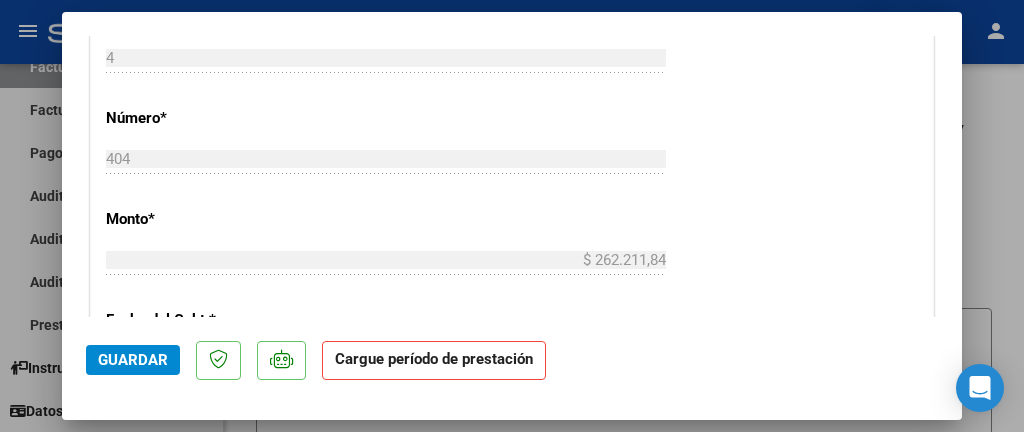click on "Guardar" 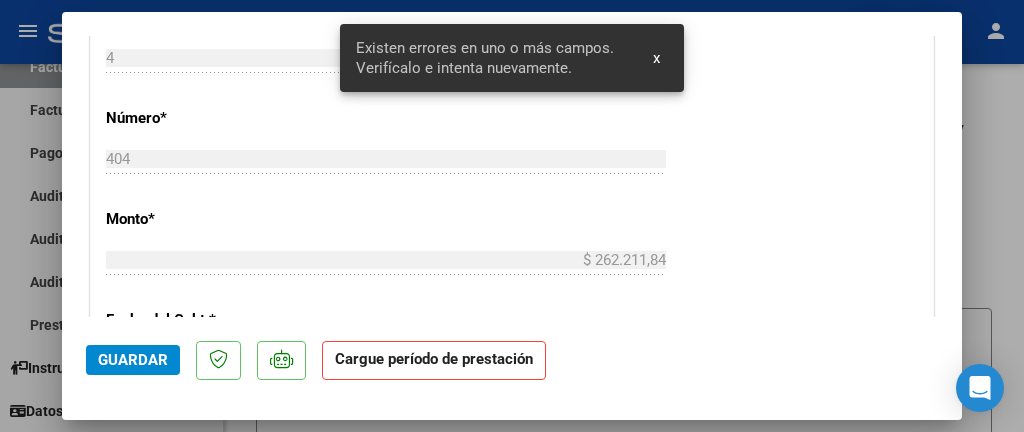 scroll, scrollTop: 460, scrollLeft: 0, axis: vertical 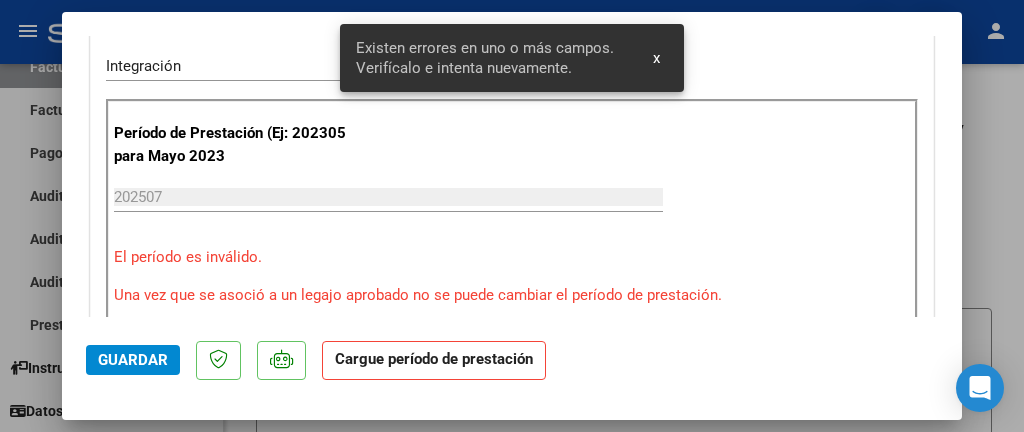 click on "202507" at bounding box center (388, 197) 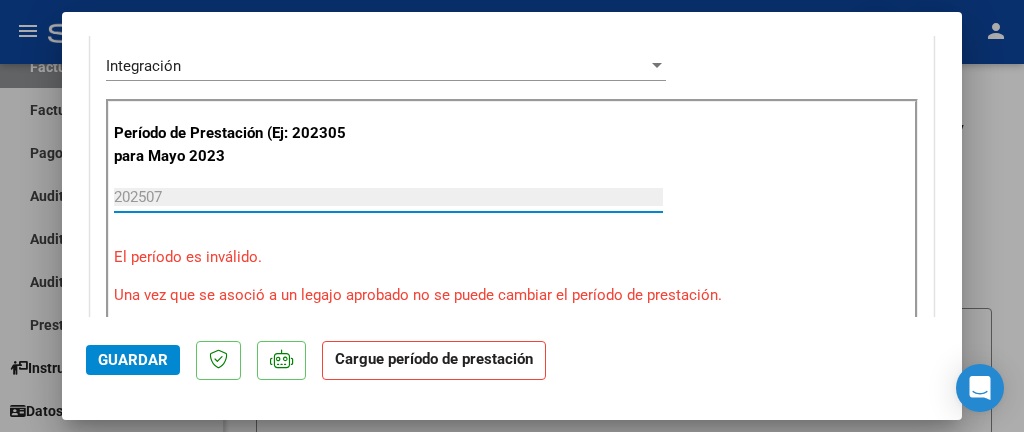 click on "202507" at bounding box center (388, 197) 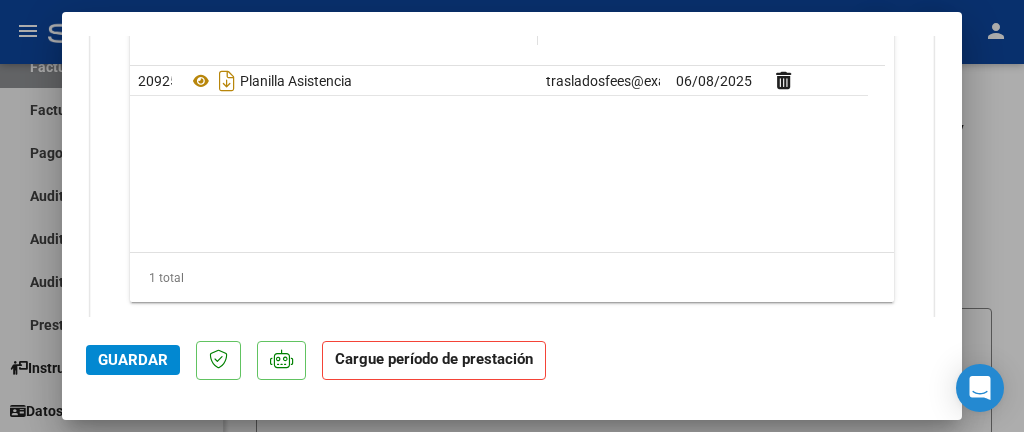 scroll, scrollTop: 1975, scrollLeft: 0, axis: vertical 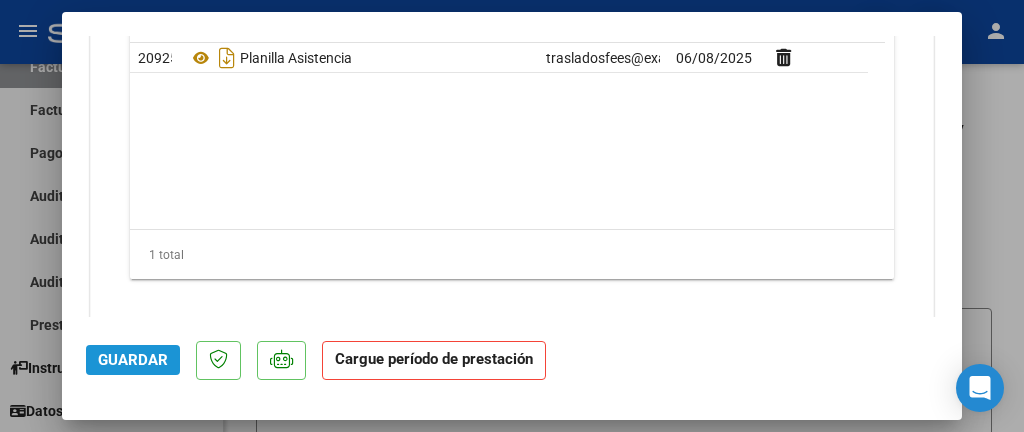 click on "Guardar" 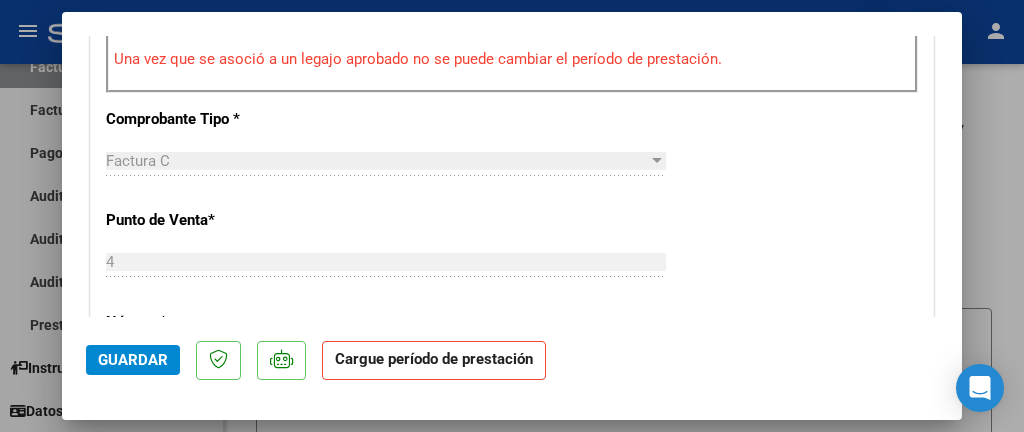 scroll, scrollTop: 760, scrollLeft: 0, axis: vertical 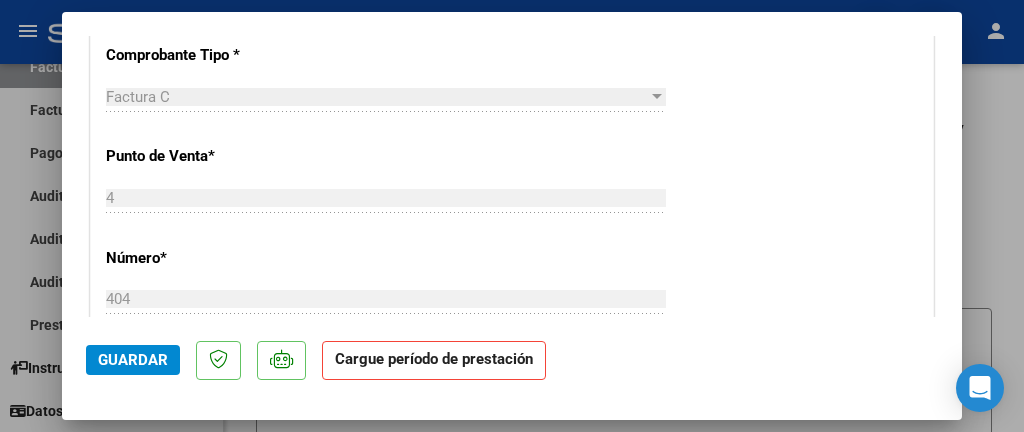 click on "Cargue período de prestación" 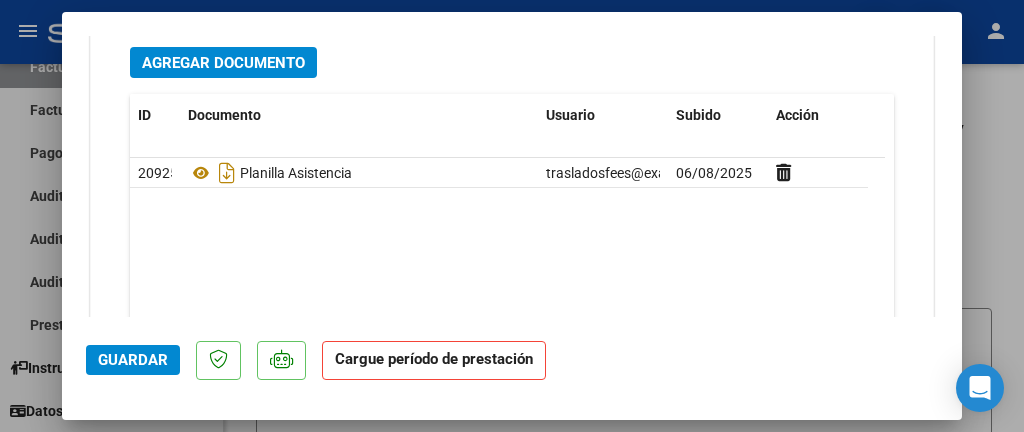 scroll, scrollTop: 1975, scrollLeft: 0, axis: vertical 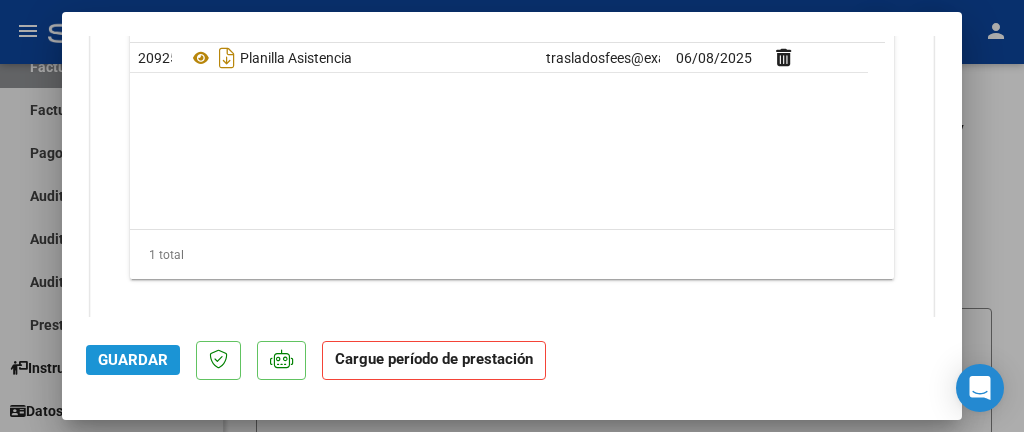 click on "Guardar" 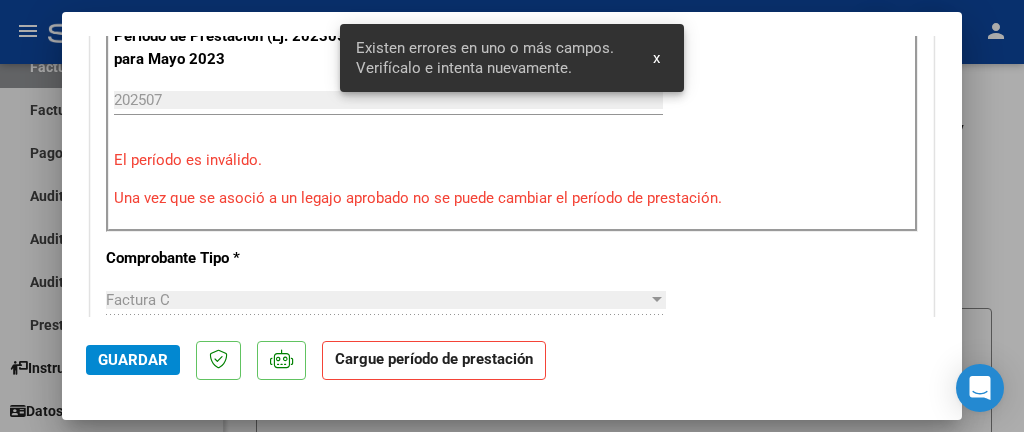 scroll, scrollTop: 460, scrollLeft: 0, axis: vertical 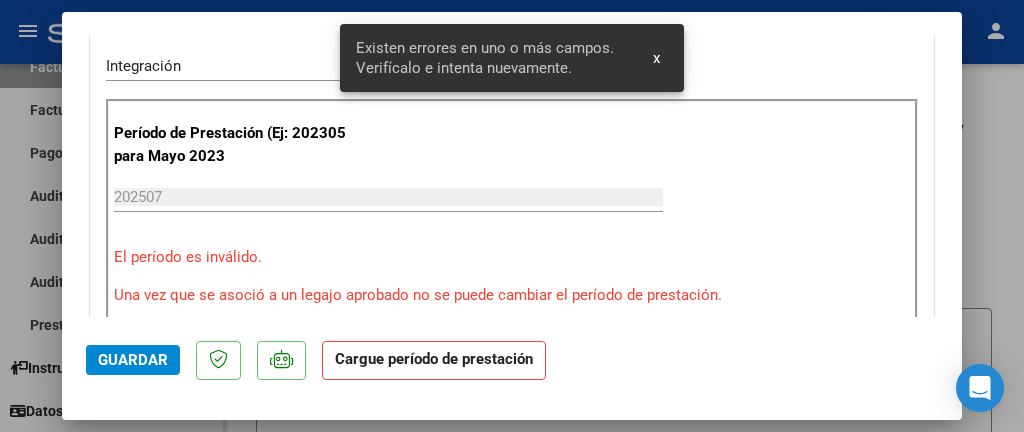 click on "Cargue período de prestación" 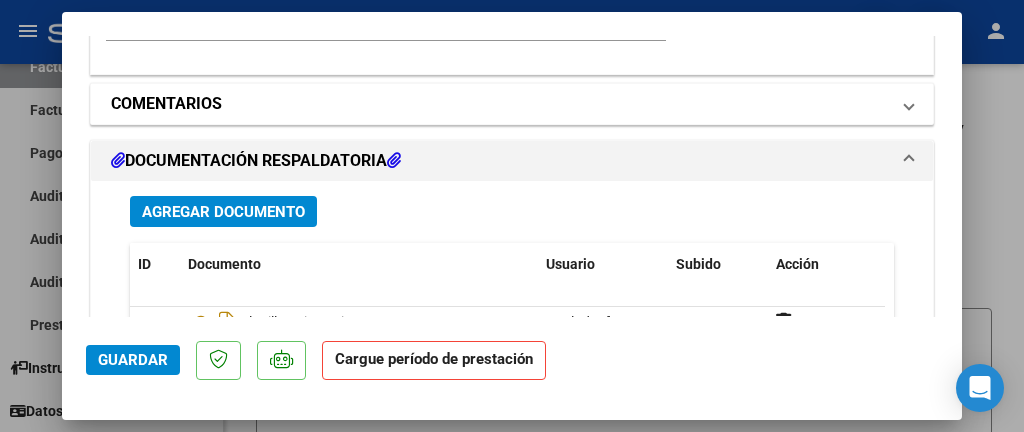 scroll, scrollTop: 1660, scrollLeft: 0, axis: vertical 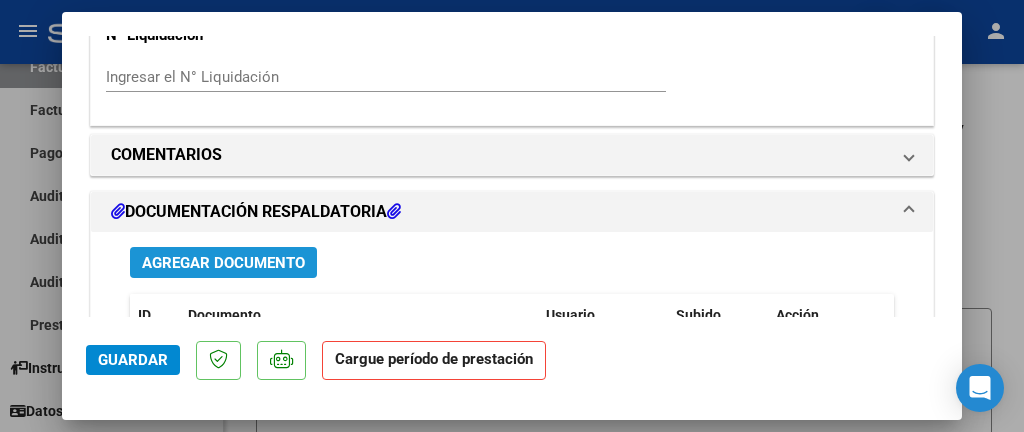 click on "Agregar Documento" at bounding box center (223, 263) 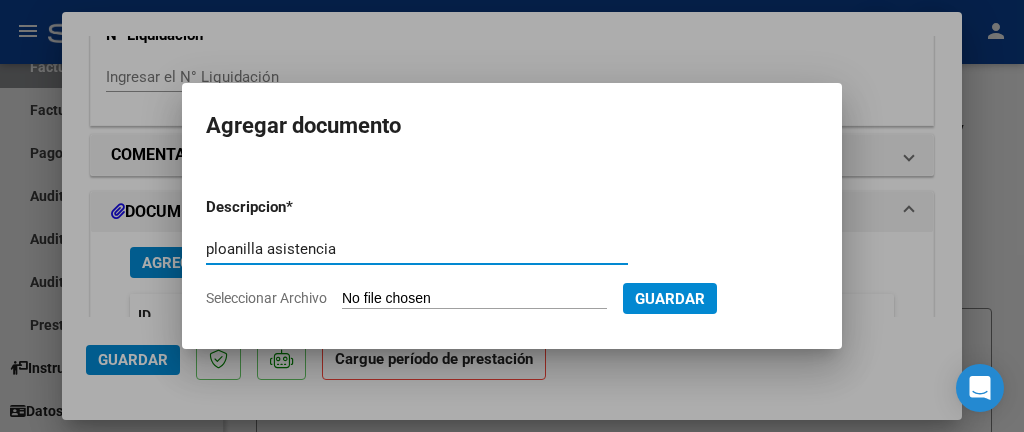 type on "ploanilla asistencia" 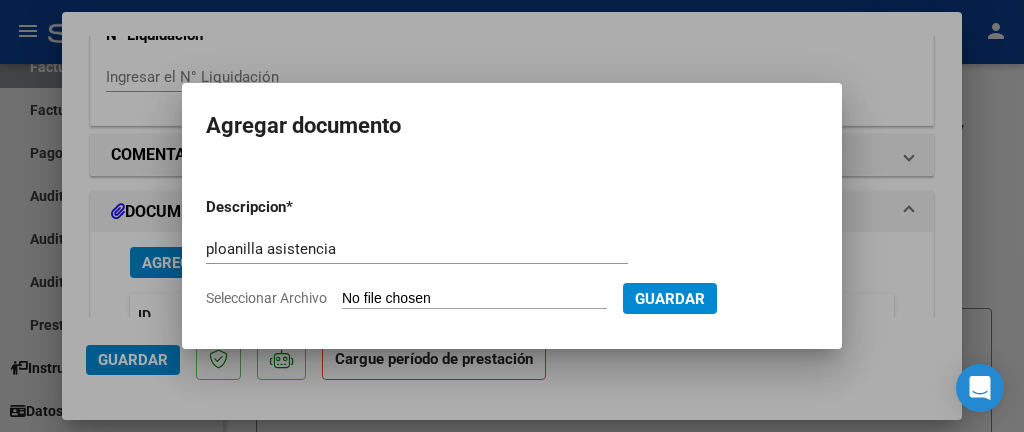 click on "Seleccionar Archivo" at bounding box center (474, 299) 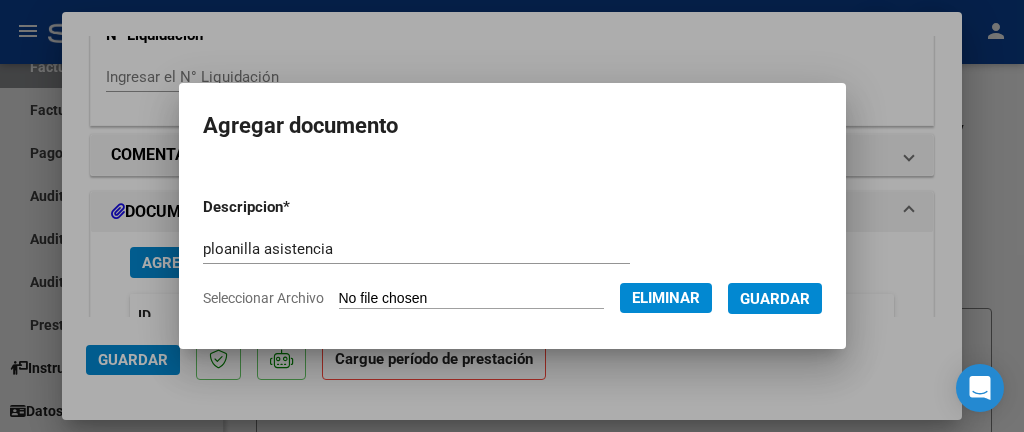 click on "Guardar" at bounding box center (775, 299) 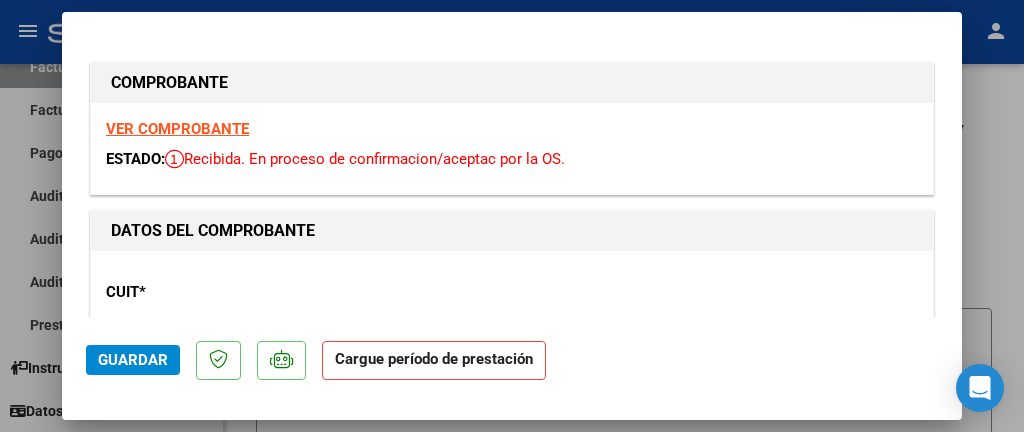 scroll, scrollTop: 0, scrollLeft: 0, axis: both 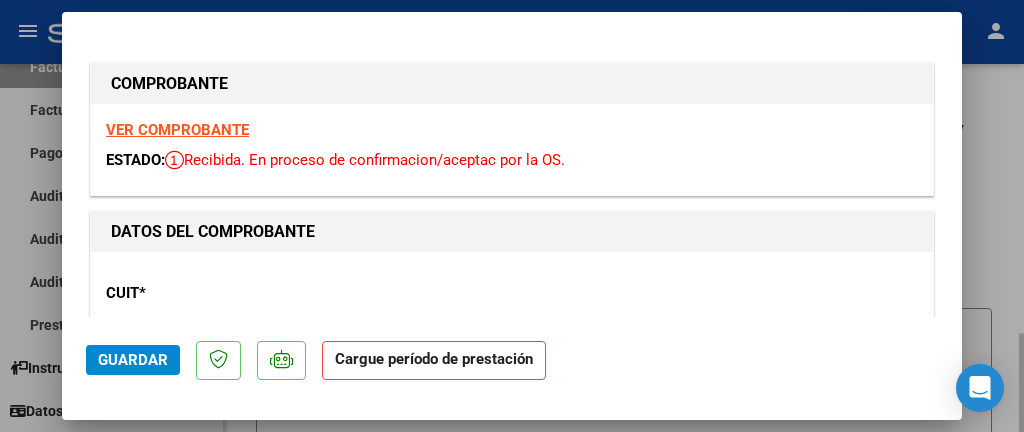 click at bounding box center [512, 216] 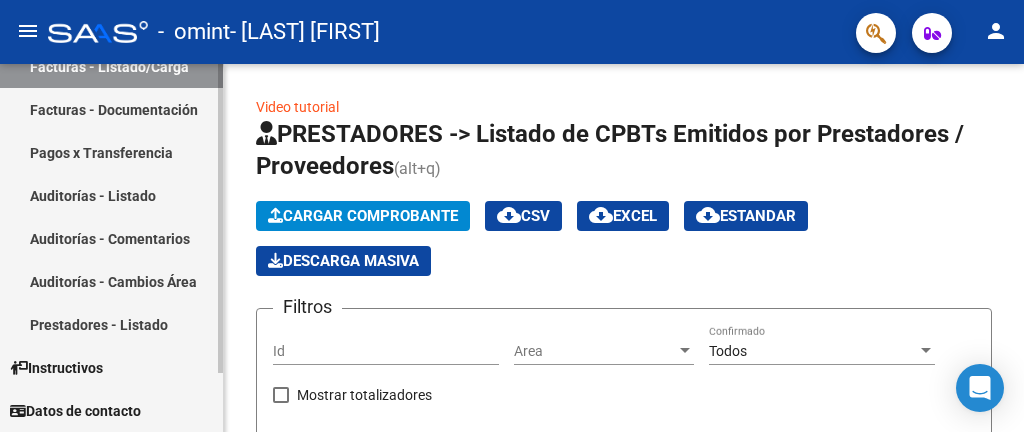 scroll, scrollTop: 0, scrollLeft: 0, axis: both 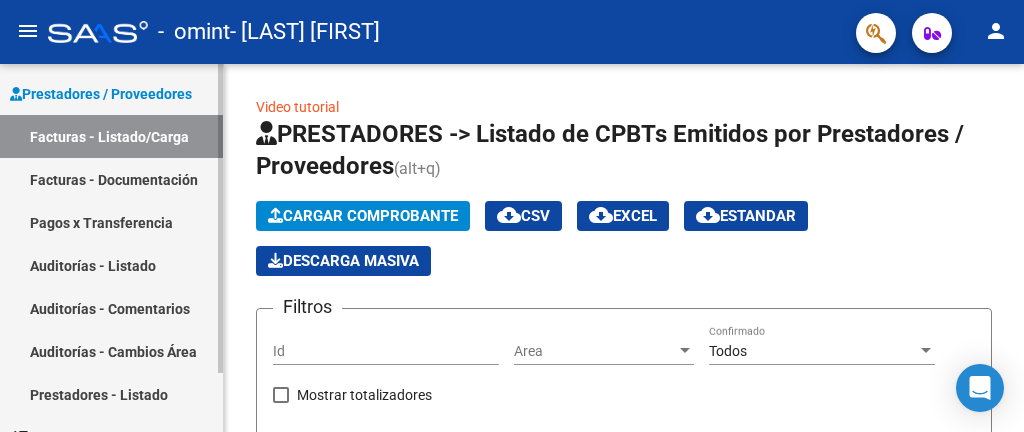 click on "Facturas - Listado/Carga" at bounding box center [111, 136] 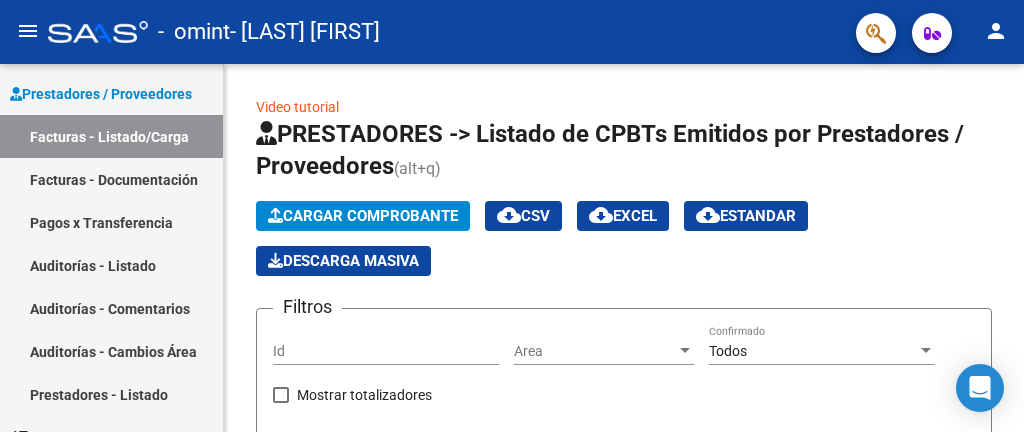 click on "menu" 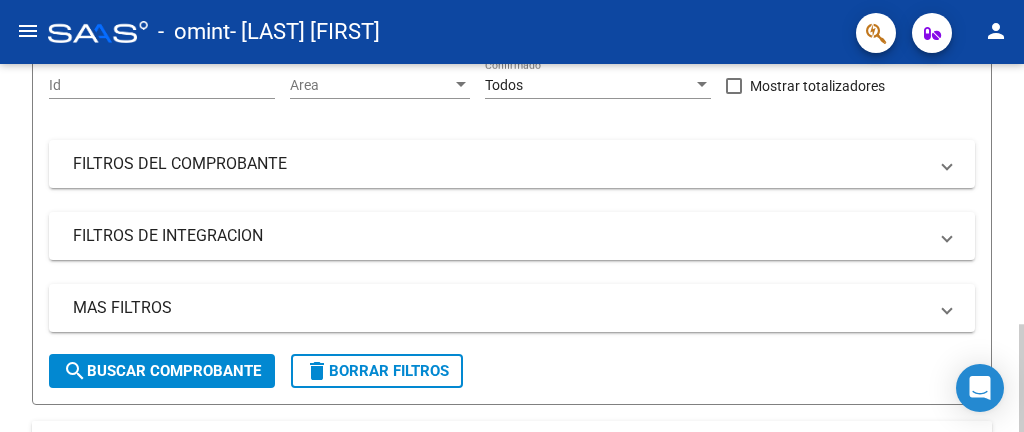 scroll, scrollTop: 0, scrollLeft: 0, axis: both 